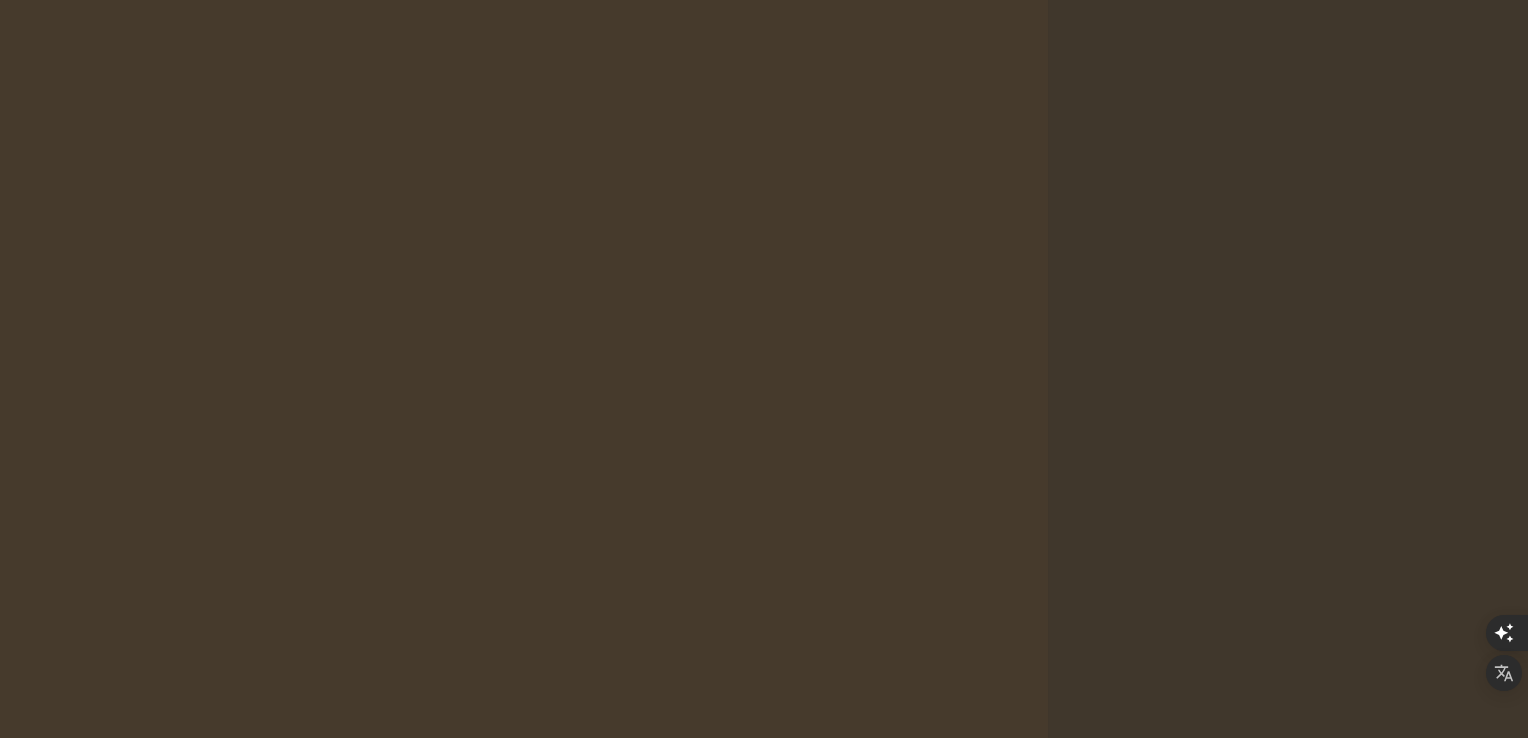 scroll, scrollTop: 0, scrollLeft: 0, axis: both 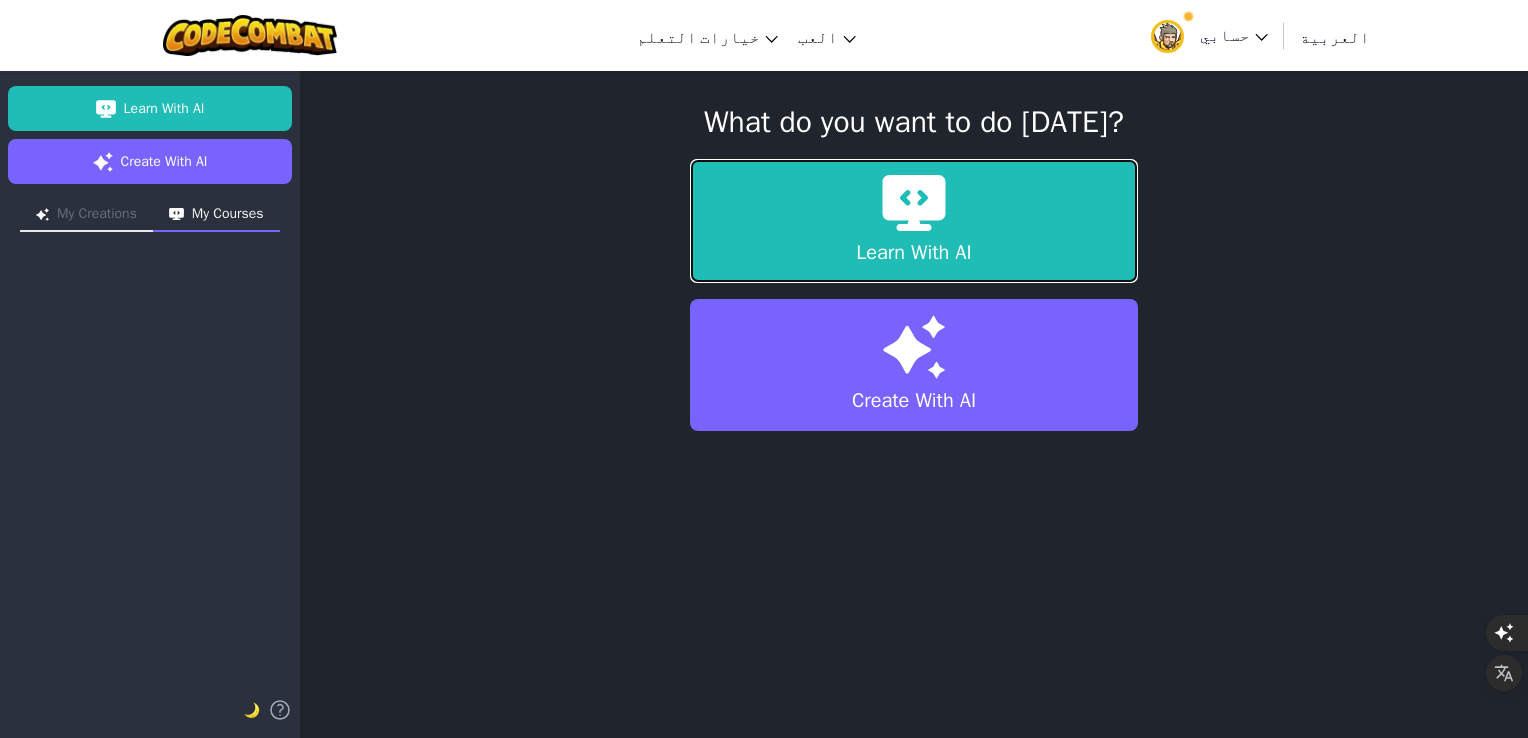 click at bounding box center (914, 203) 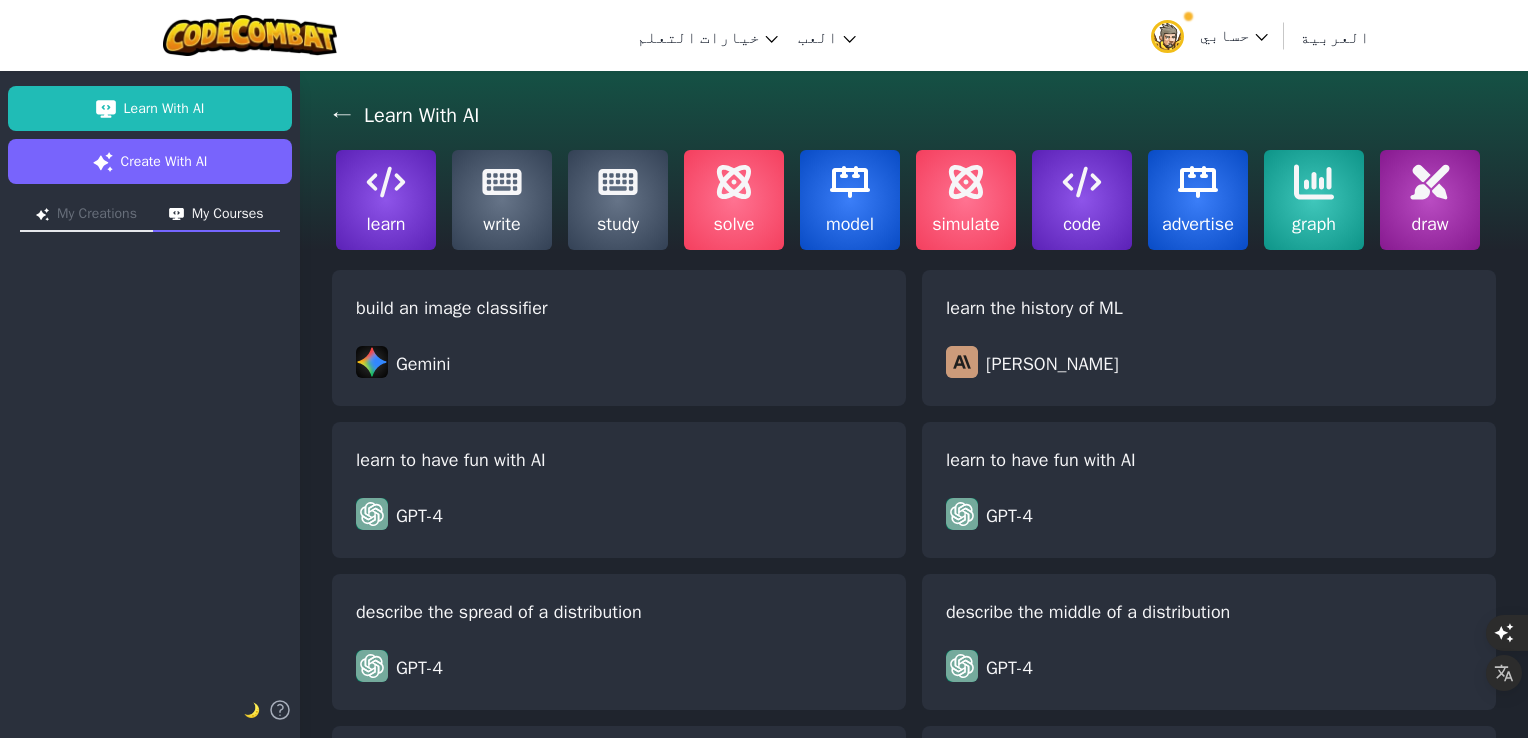 click on "code" at bounding box center [1082, 224] 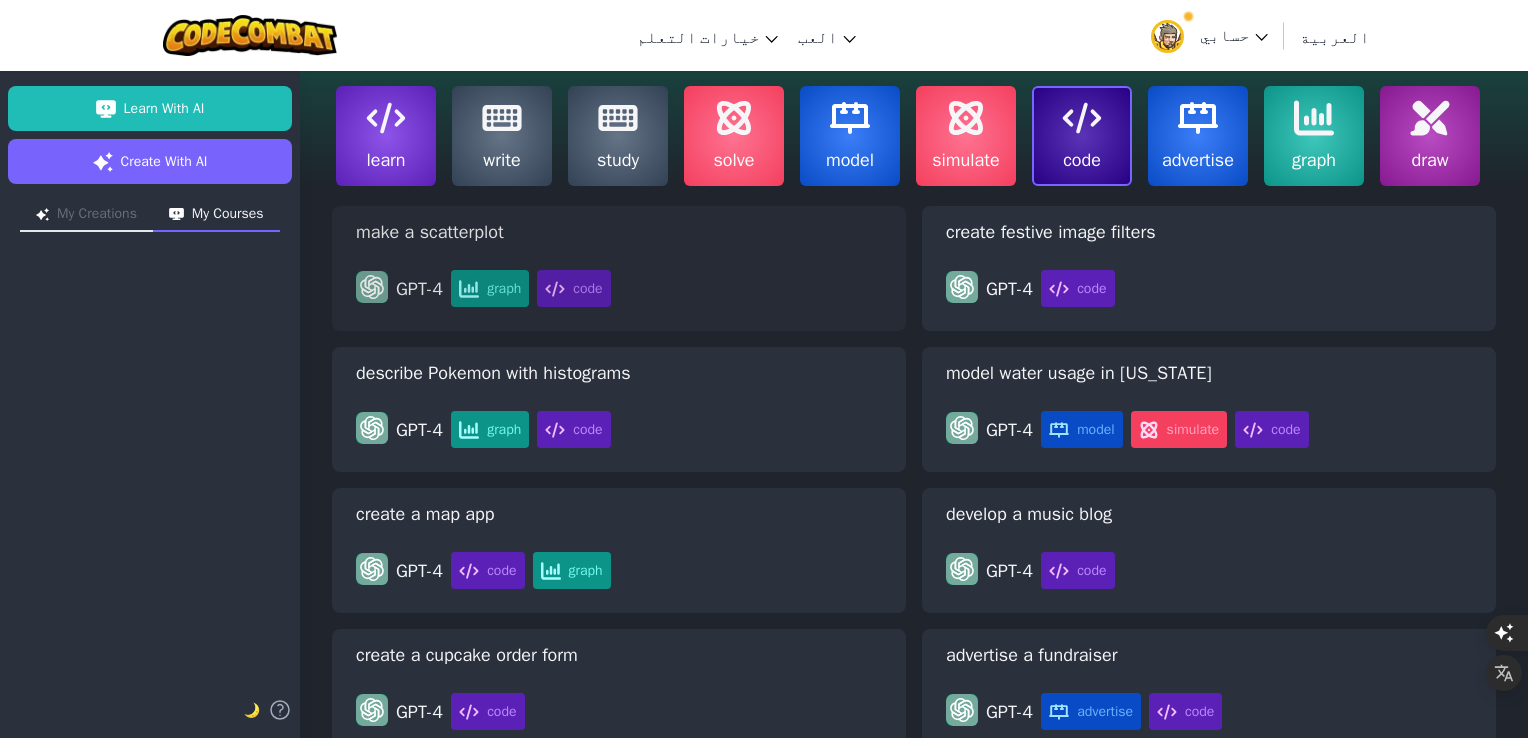 scroll, scrollTop: 30, scrollLeft: 0, axis: vertical 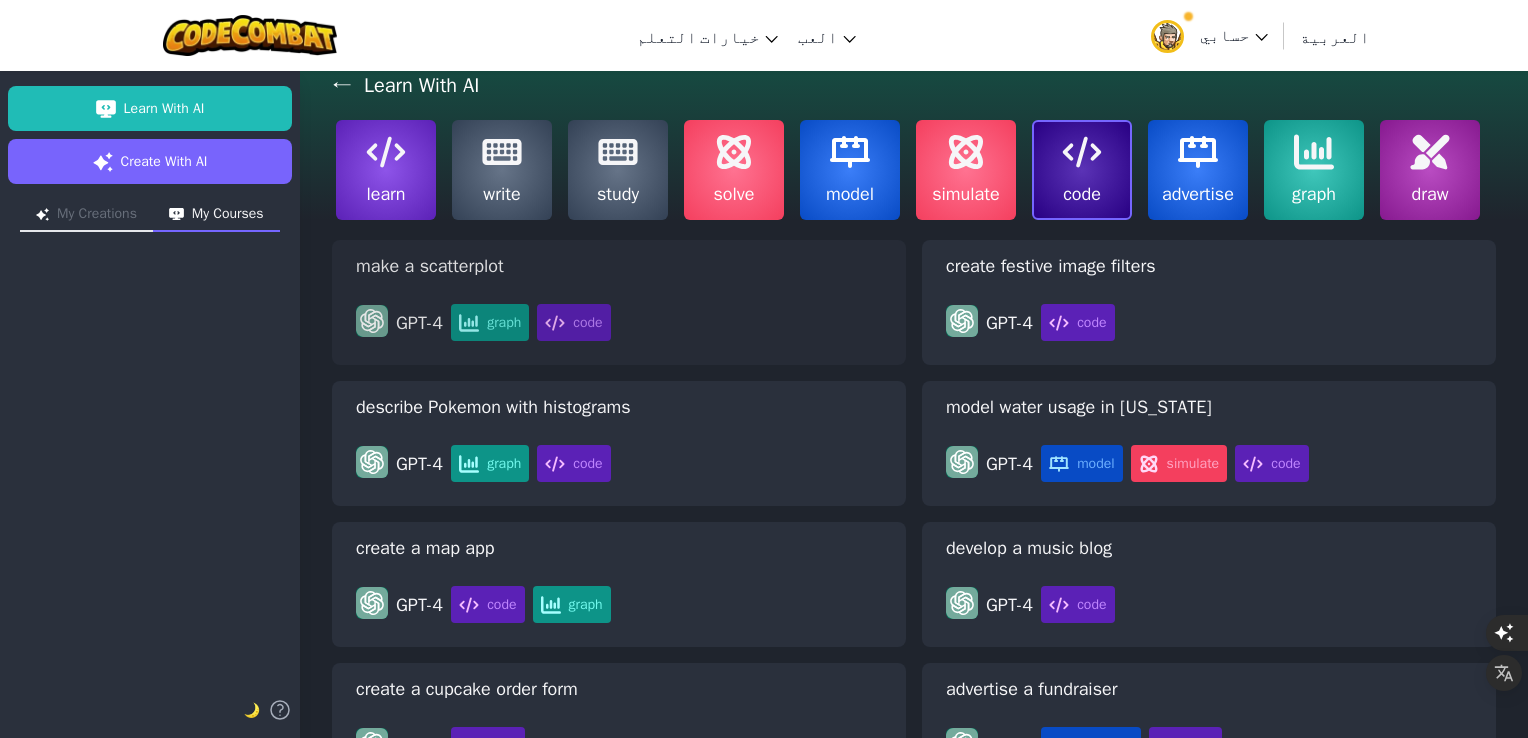 click on "make a scatterplot" at bounding box center (619, 266) 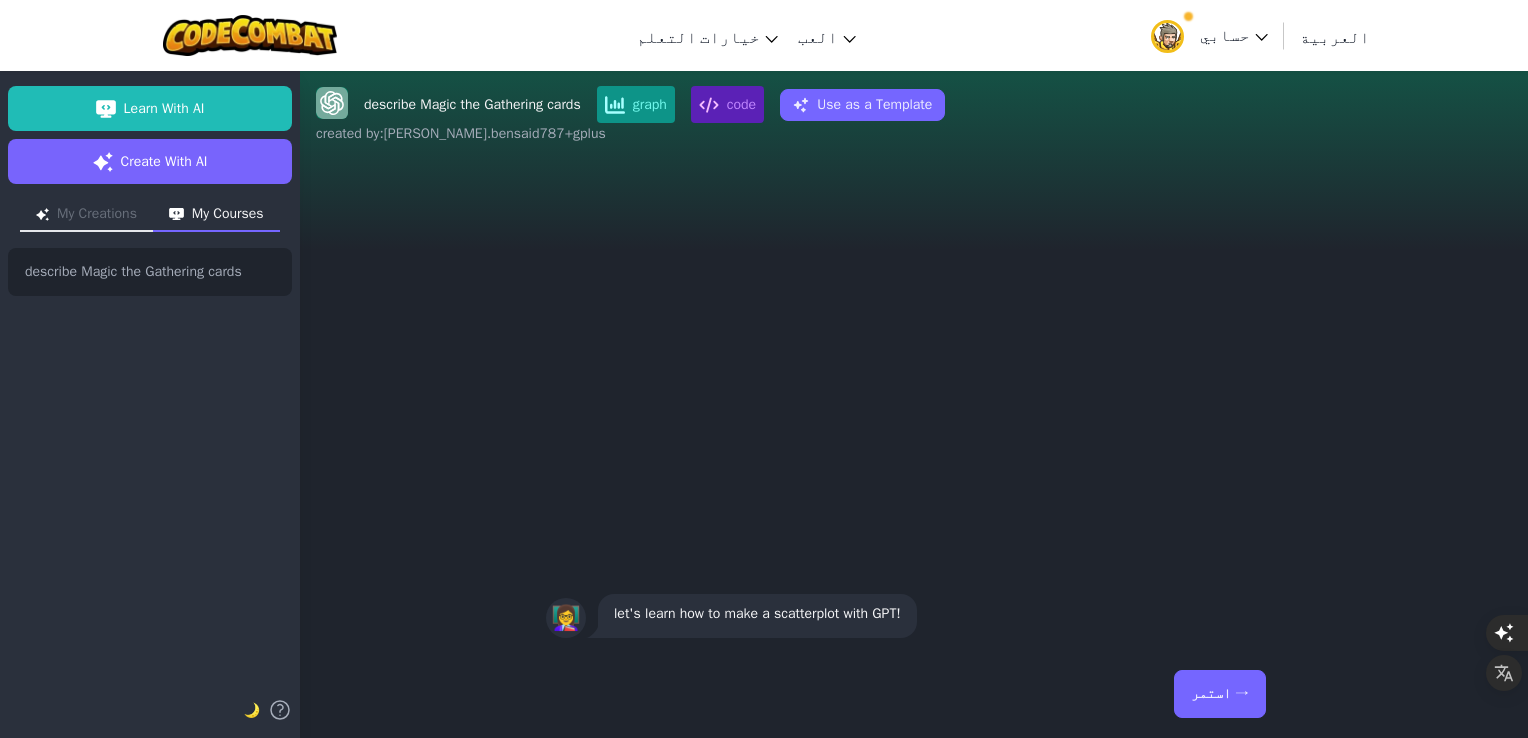 click on "let's learn how to make a scatterplot with GPT!" at bounding box center (757, 614) 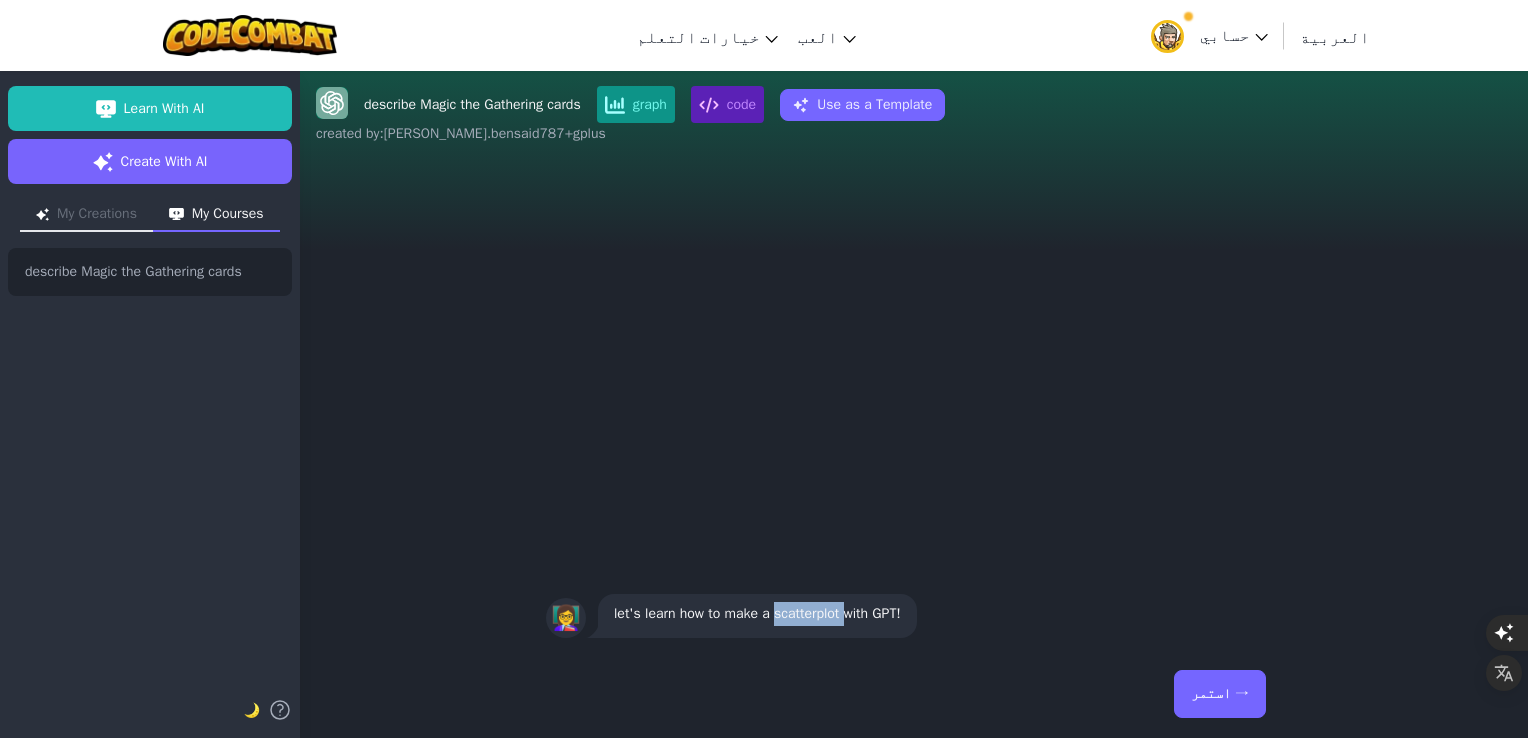click on "let's learn how to make a scatterplot with GPT!" at bounding box center [757, 614] 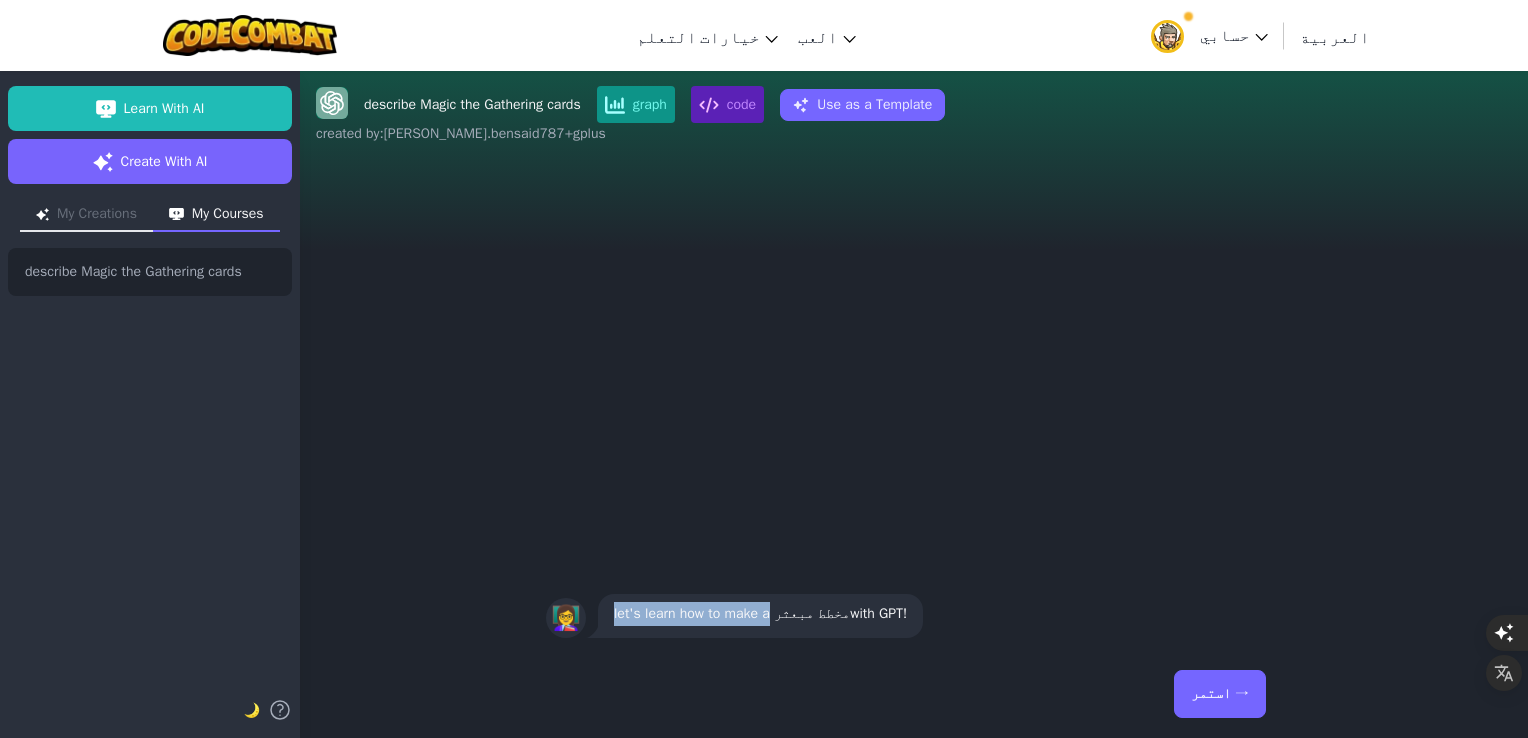 click on "استمر →" at bounding box center (1220, 694) 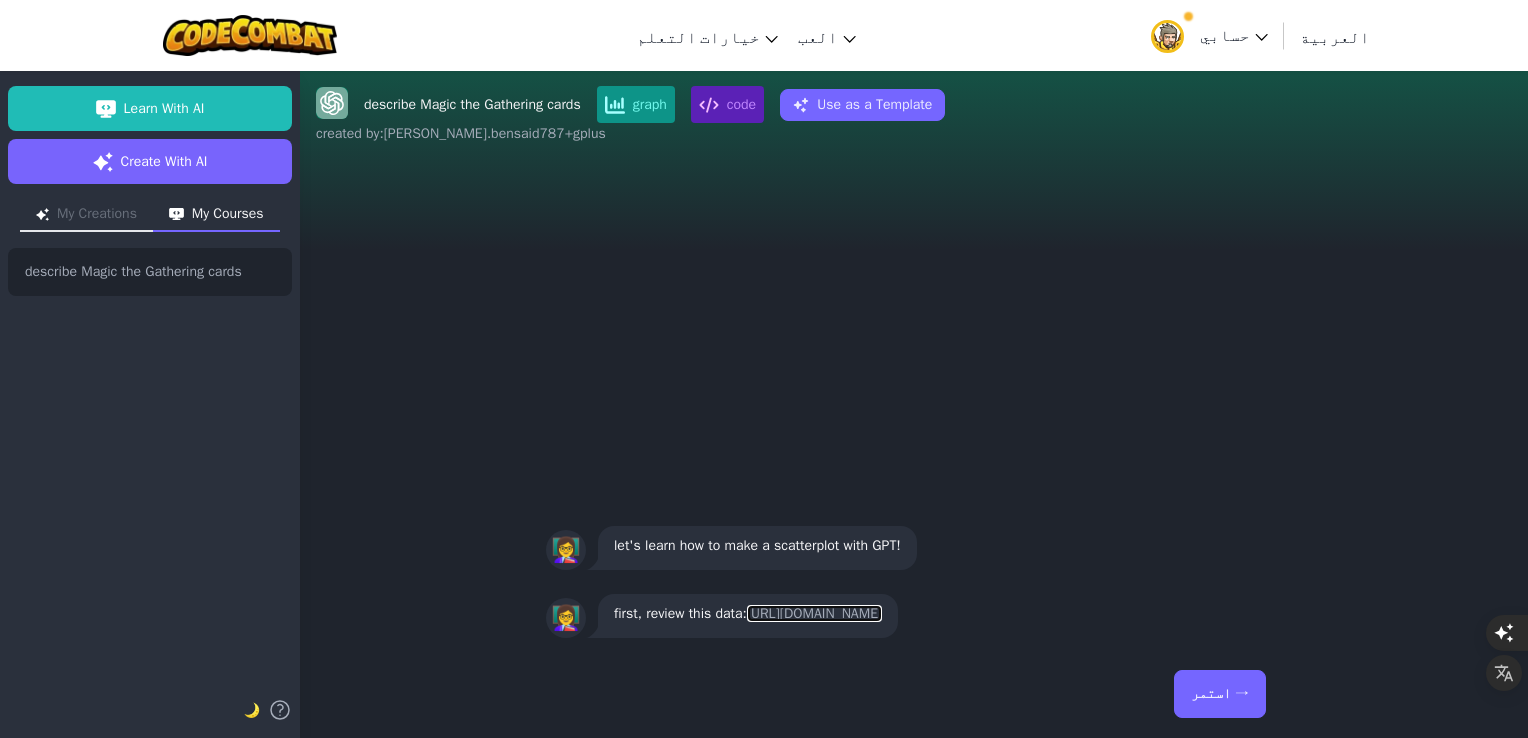 click on "[URL][DOMAIN_NAME]" at bounding box center [814, 613] 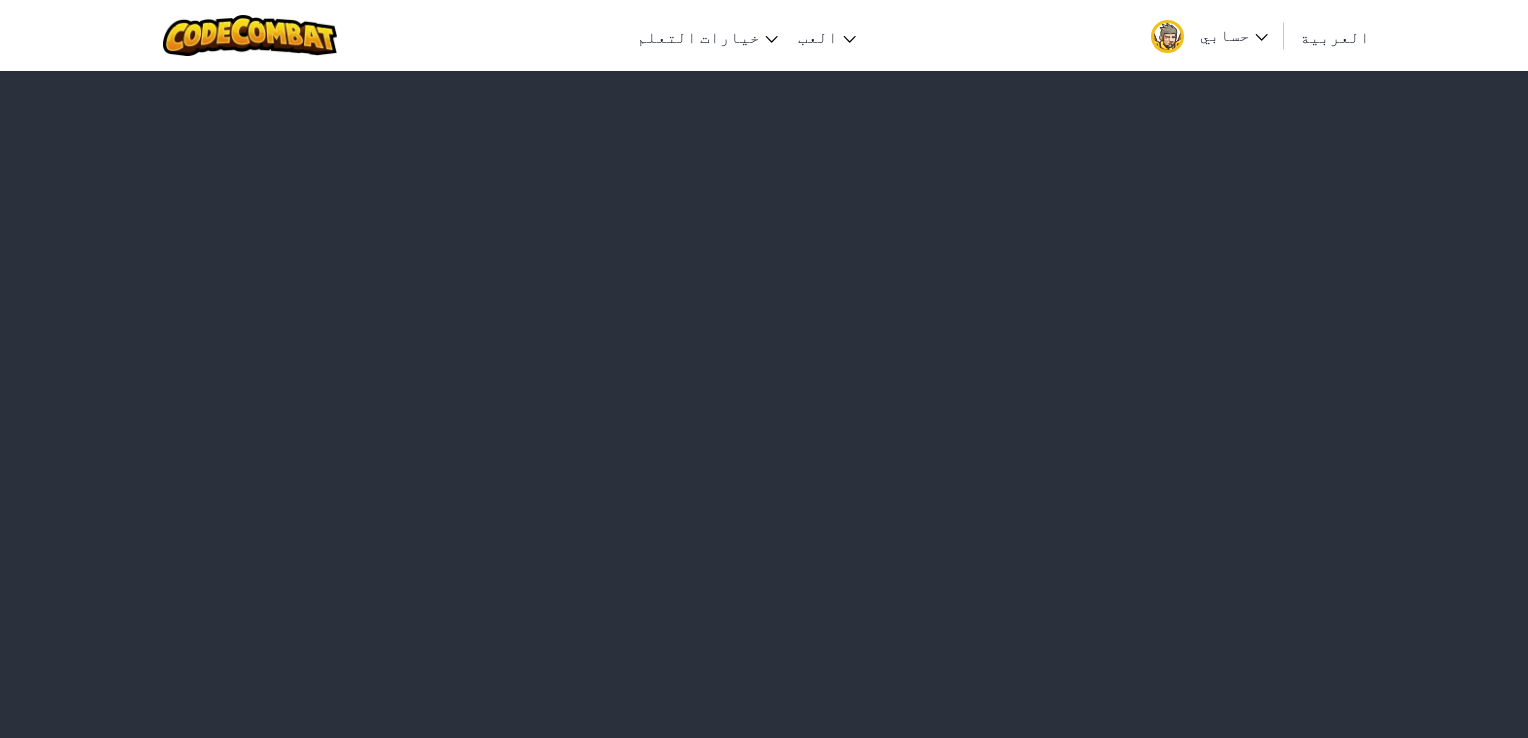 scroll, scrollTop: 0, scrollLeft: 0, axis: both 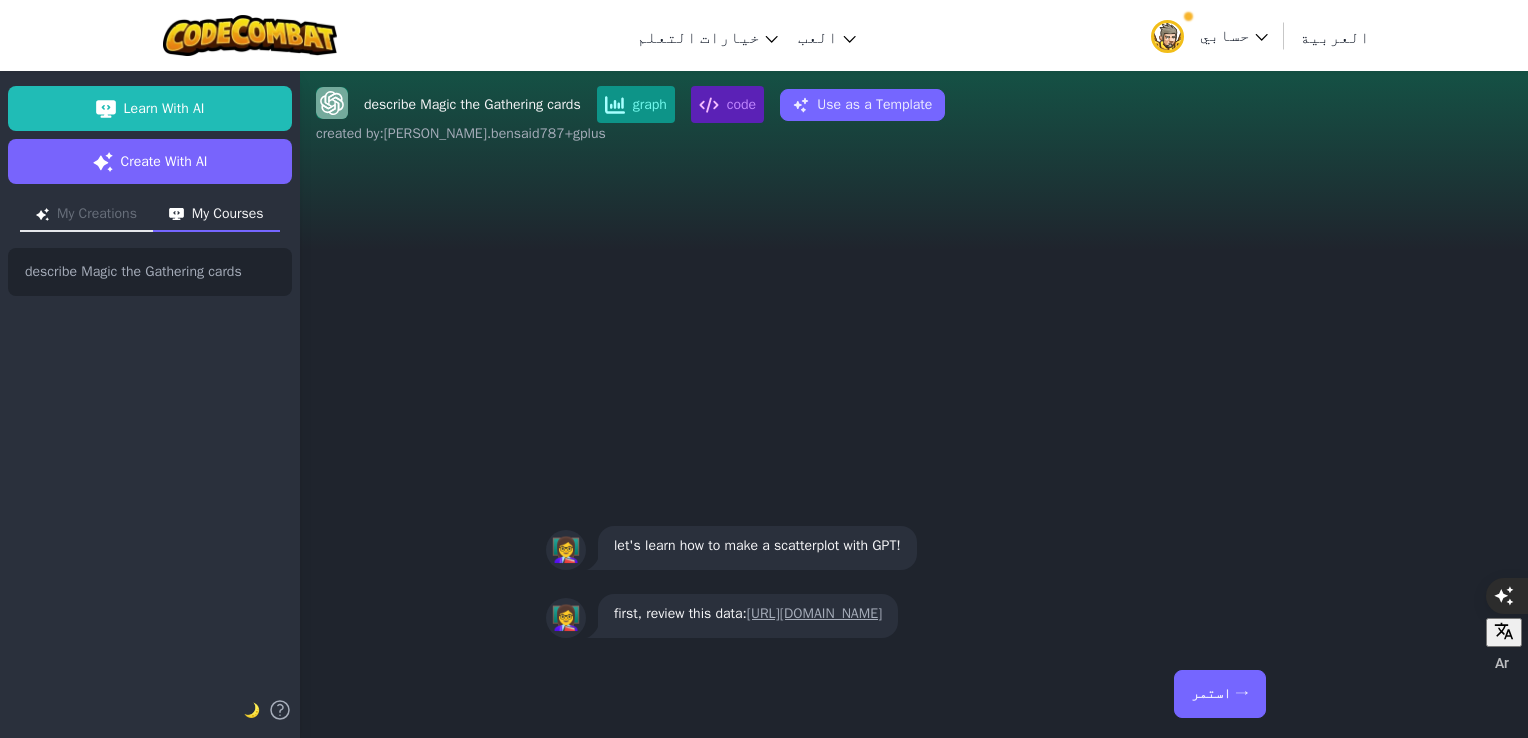 click on "استمر →" at bounding box center [1220, 694] 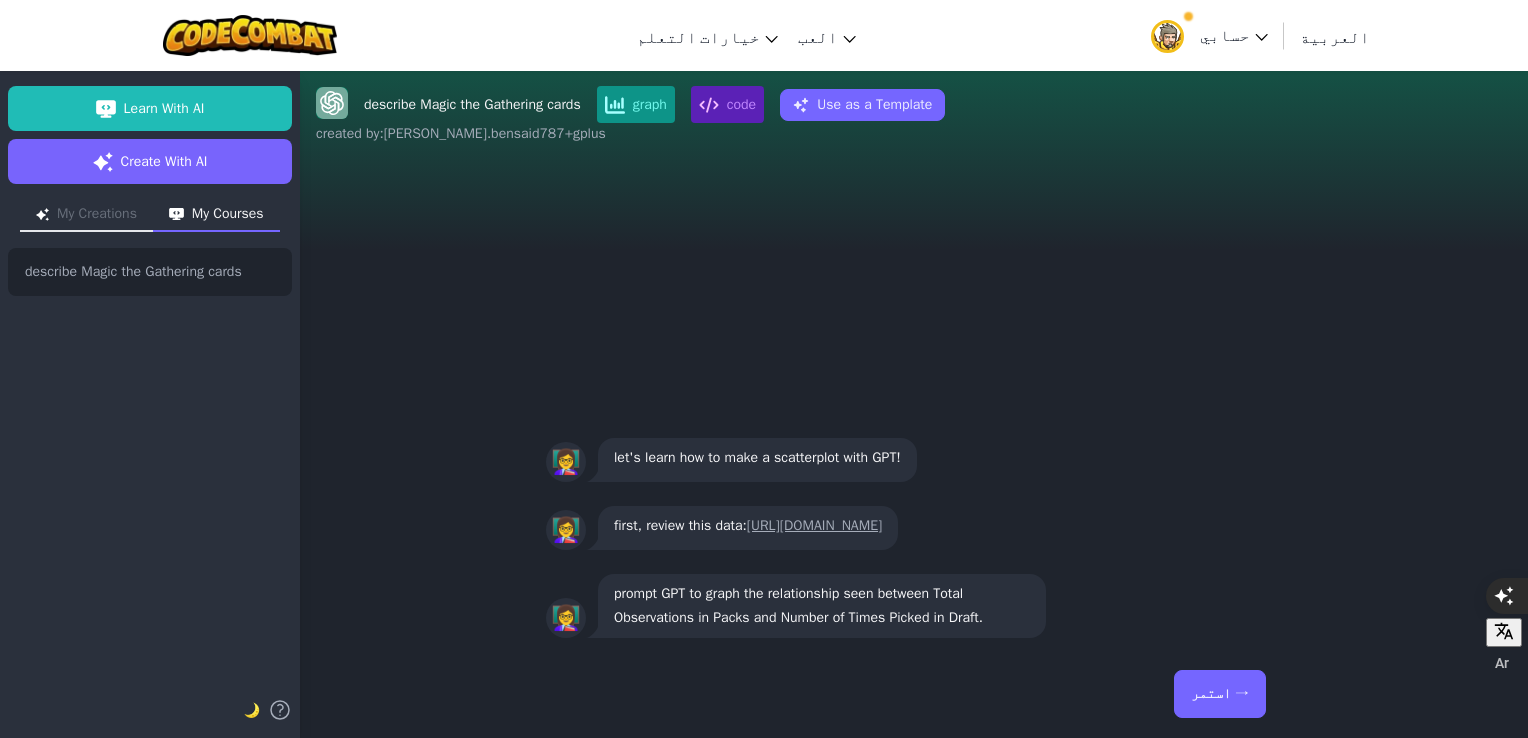 click on "استمر →" at bounding box center [1220, 694] 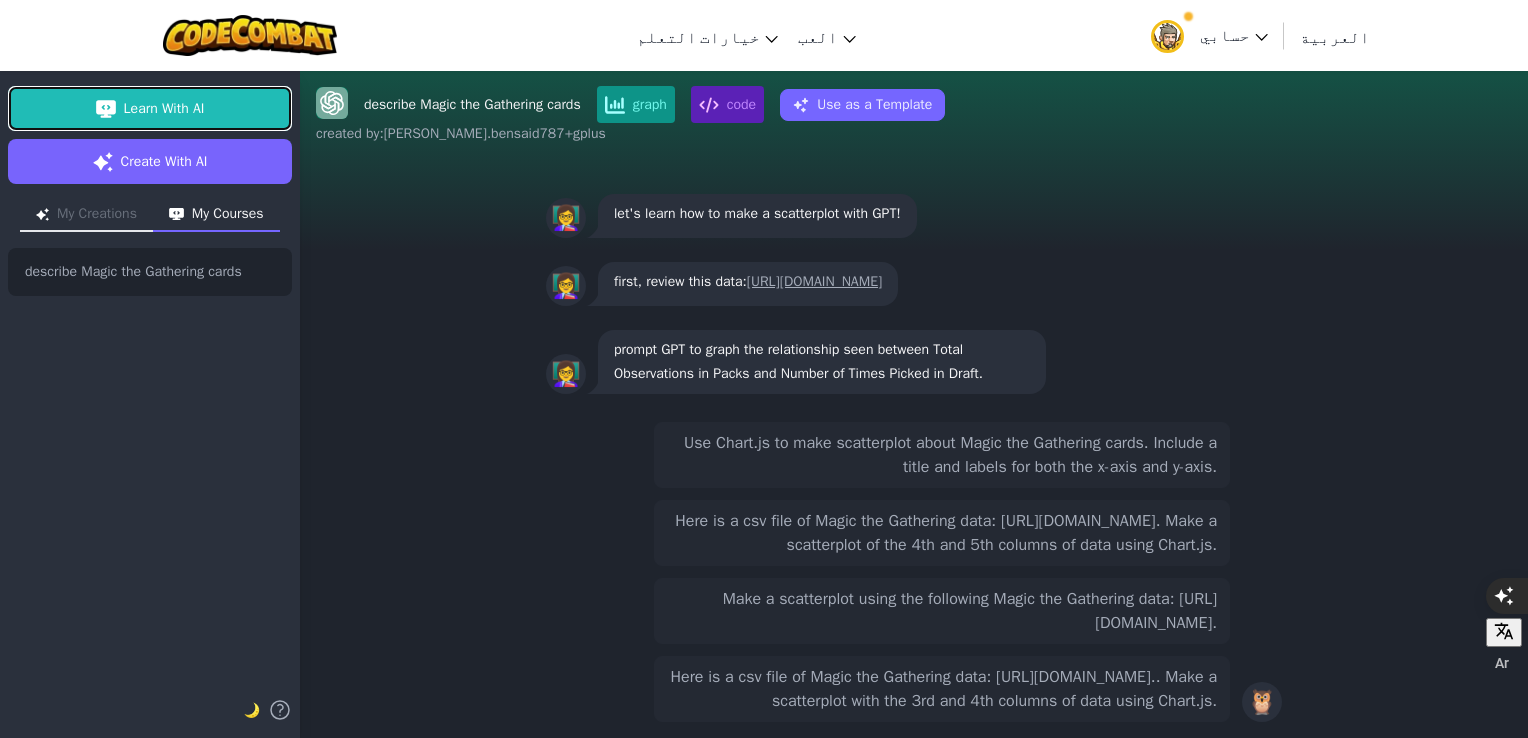 click on "Learn With AI" at bounding box center (150, 108) 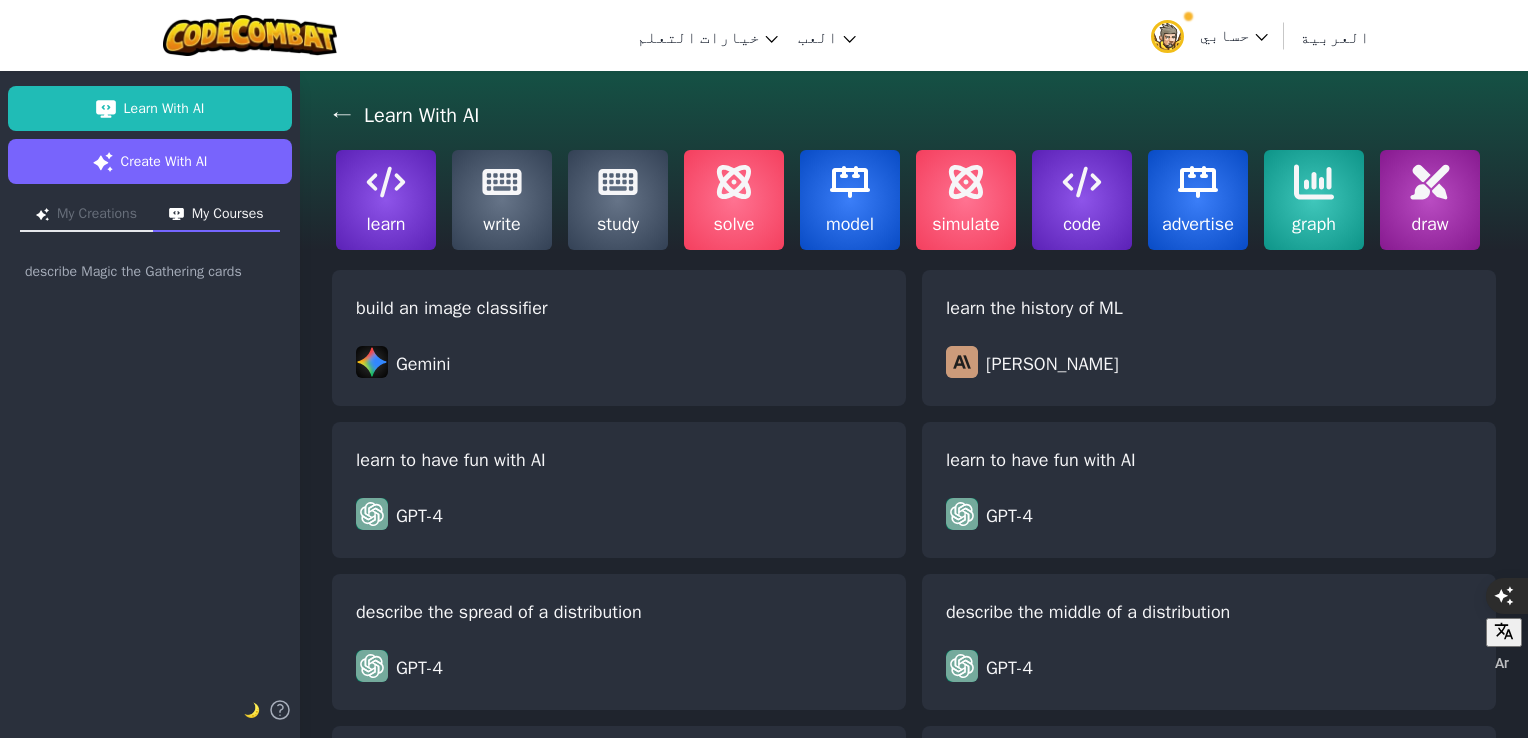 click on "learn" at bounding box center [386, 200] 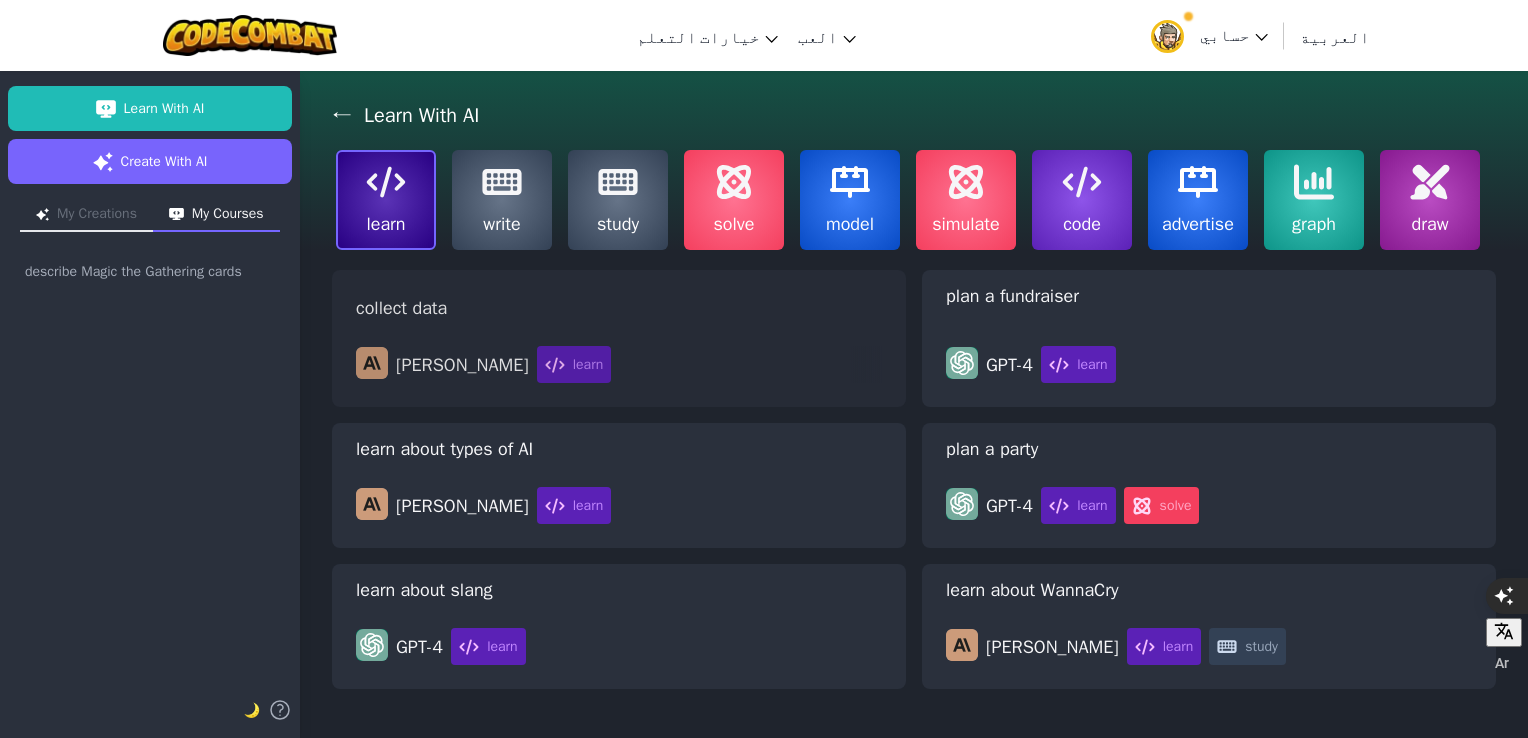 scroll, scrollTop: 0, scrollLeft: 0, axis: both 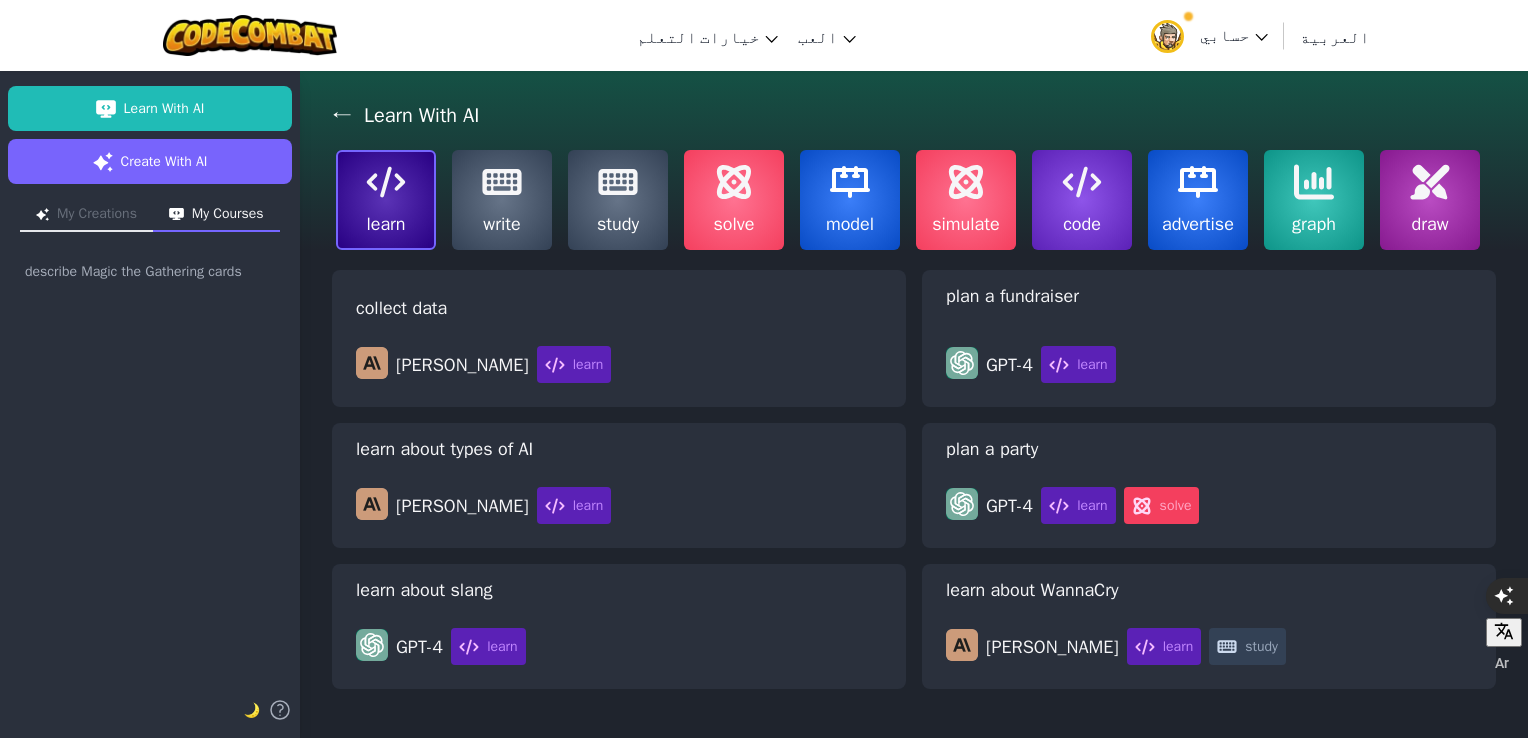 click on "code" at bounding box center (1082, 224) 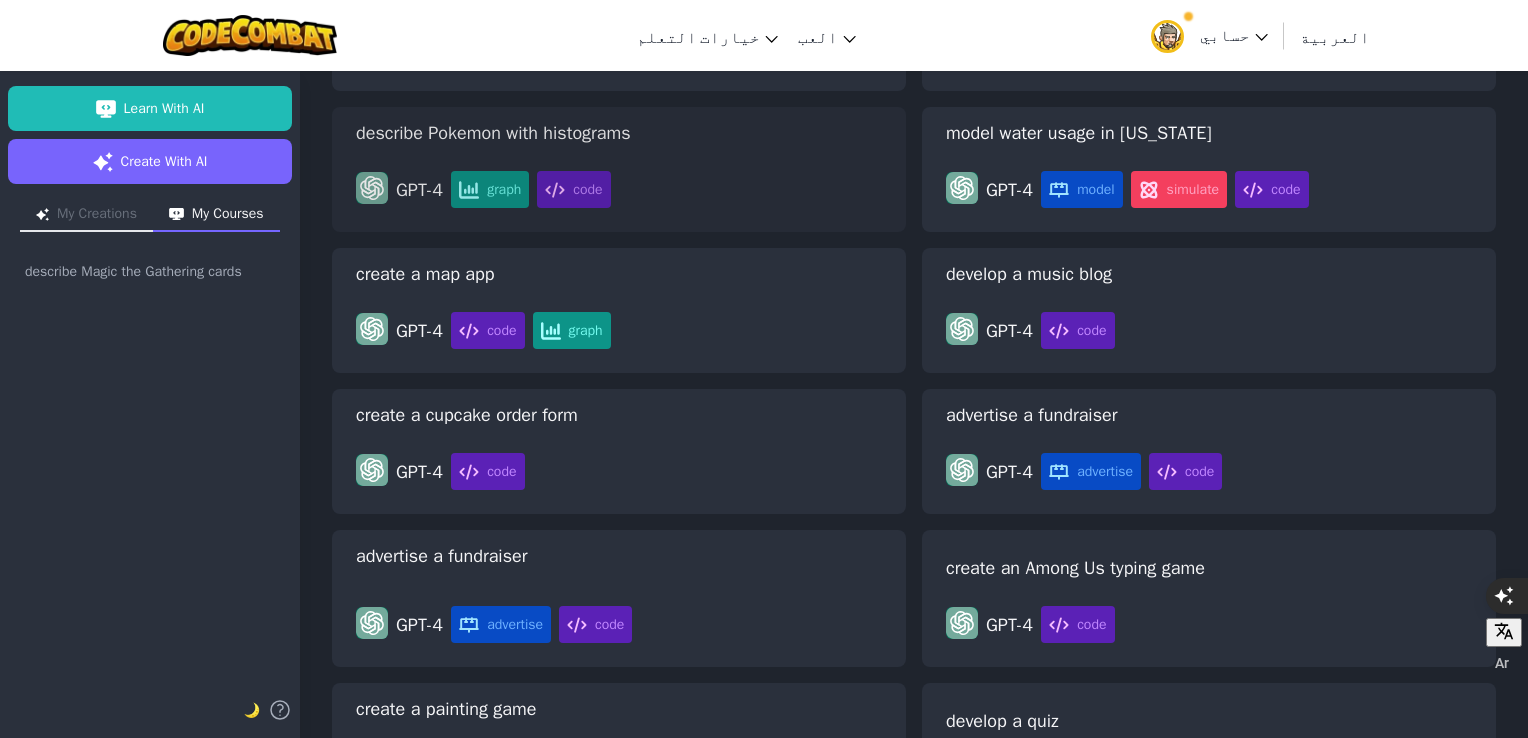 scroll, scrollTop: 304, scrollLeft: 0, axis: vertical 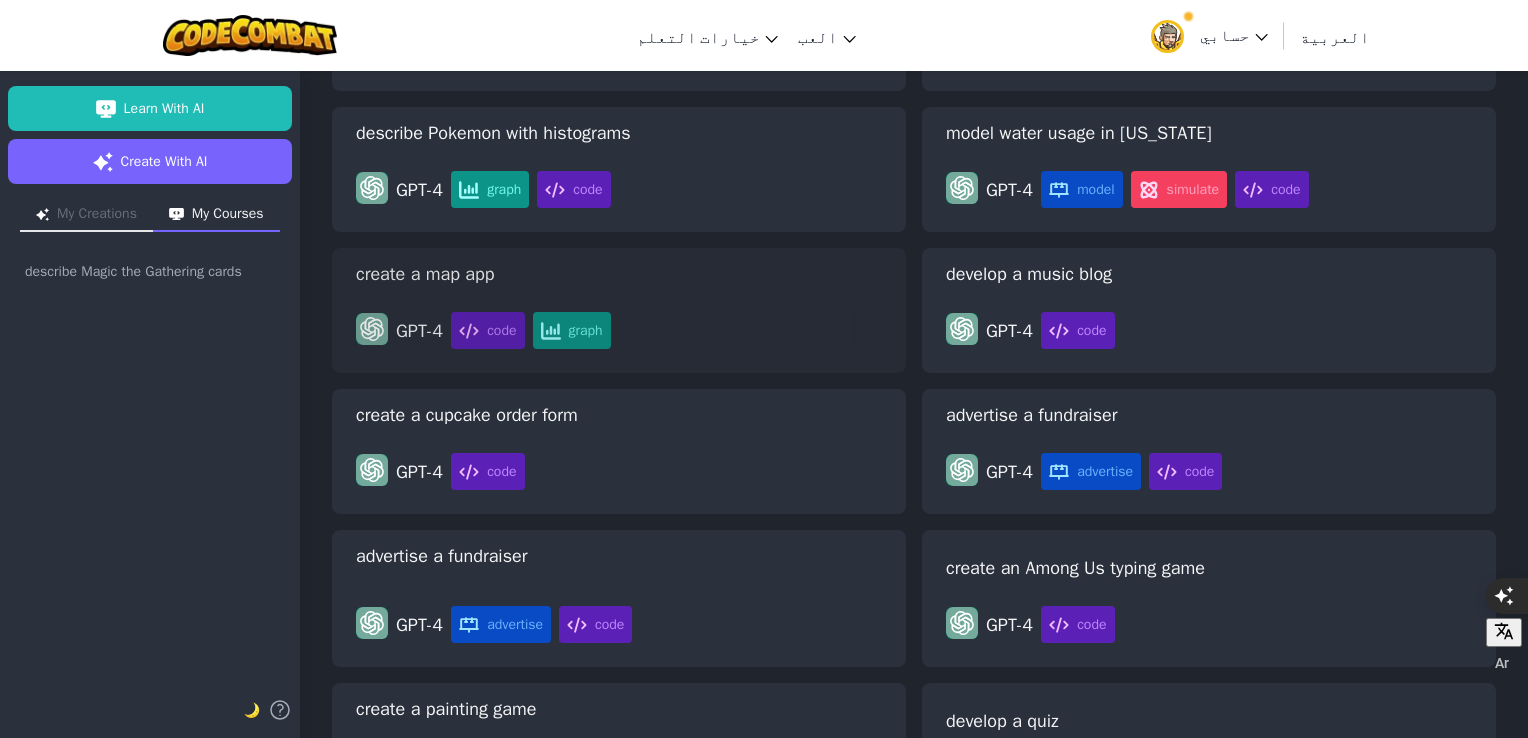 click on "code graph" at bounding box center [666, 330] 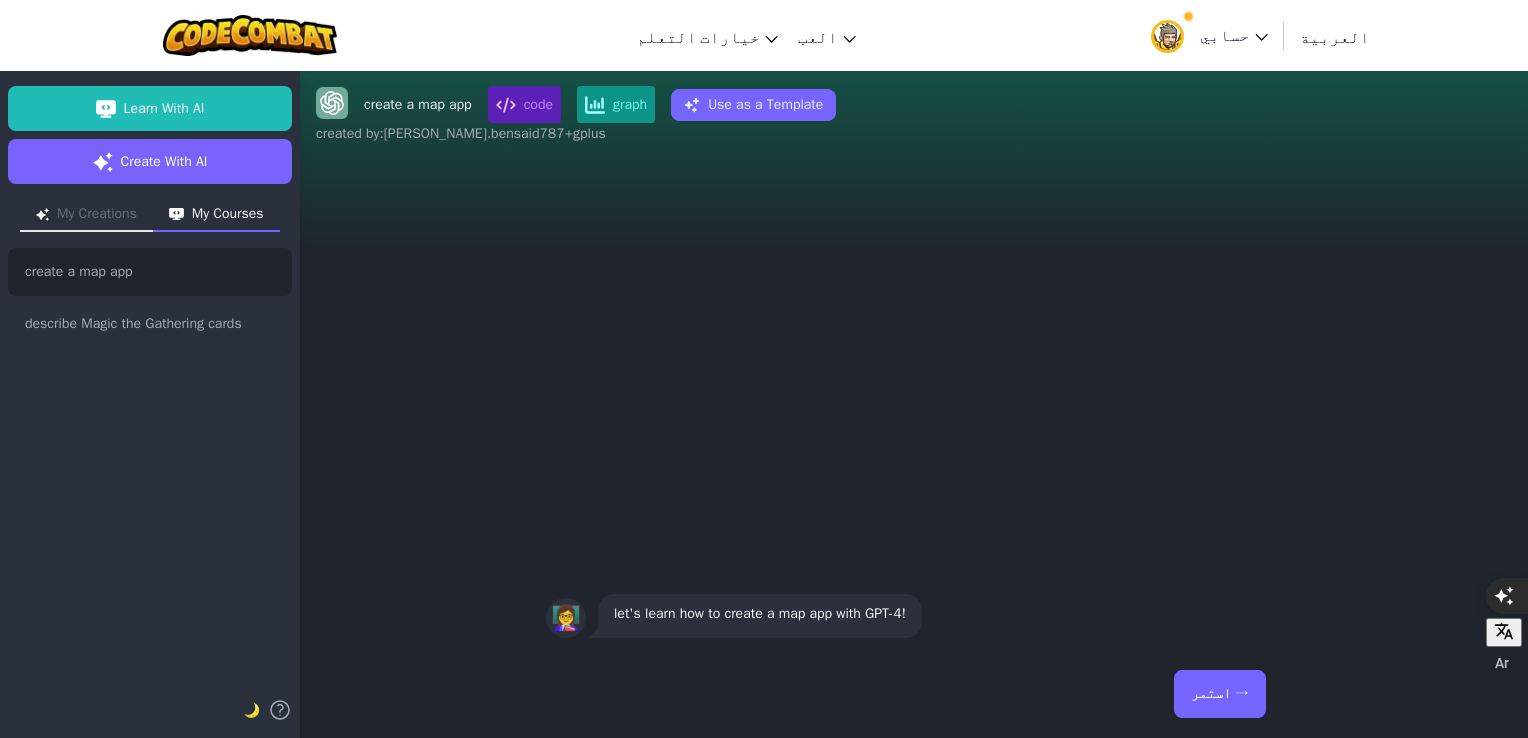 click on "استمر →" at bounding box center [1220, 694] 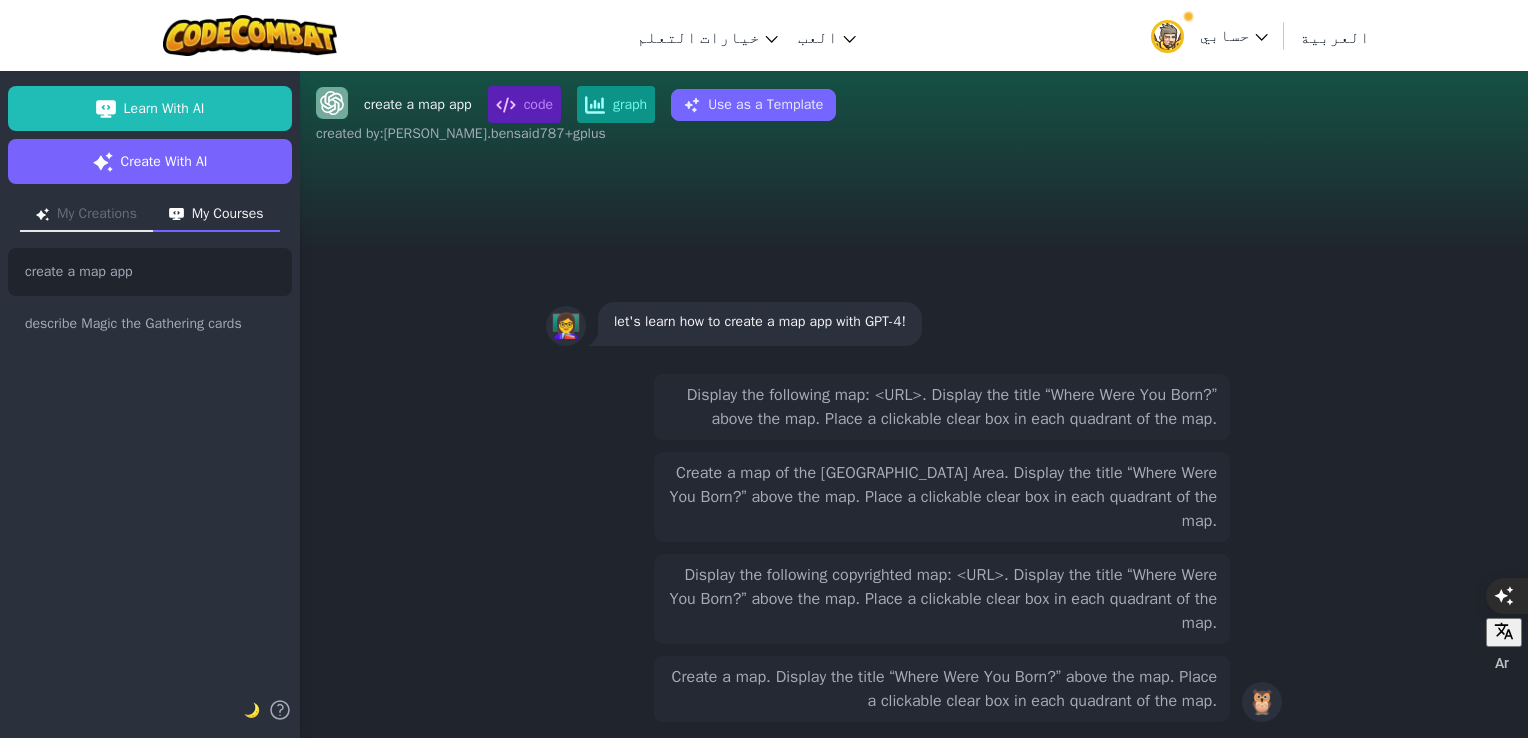 drag, startPoint x: 700, startPoint y: 368, endPoint x: 730, endPoint y: 378, distance: 31.622776 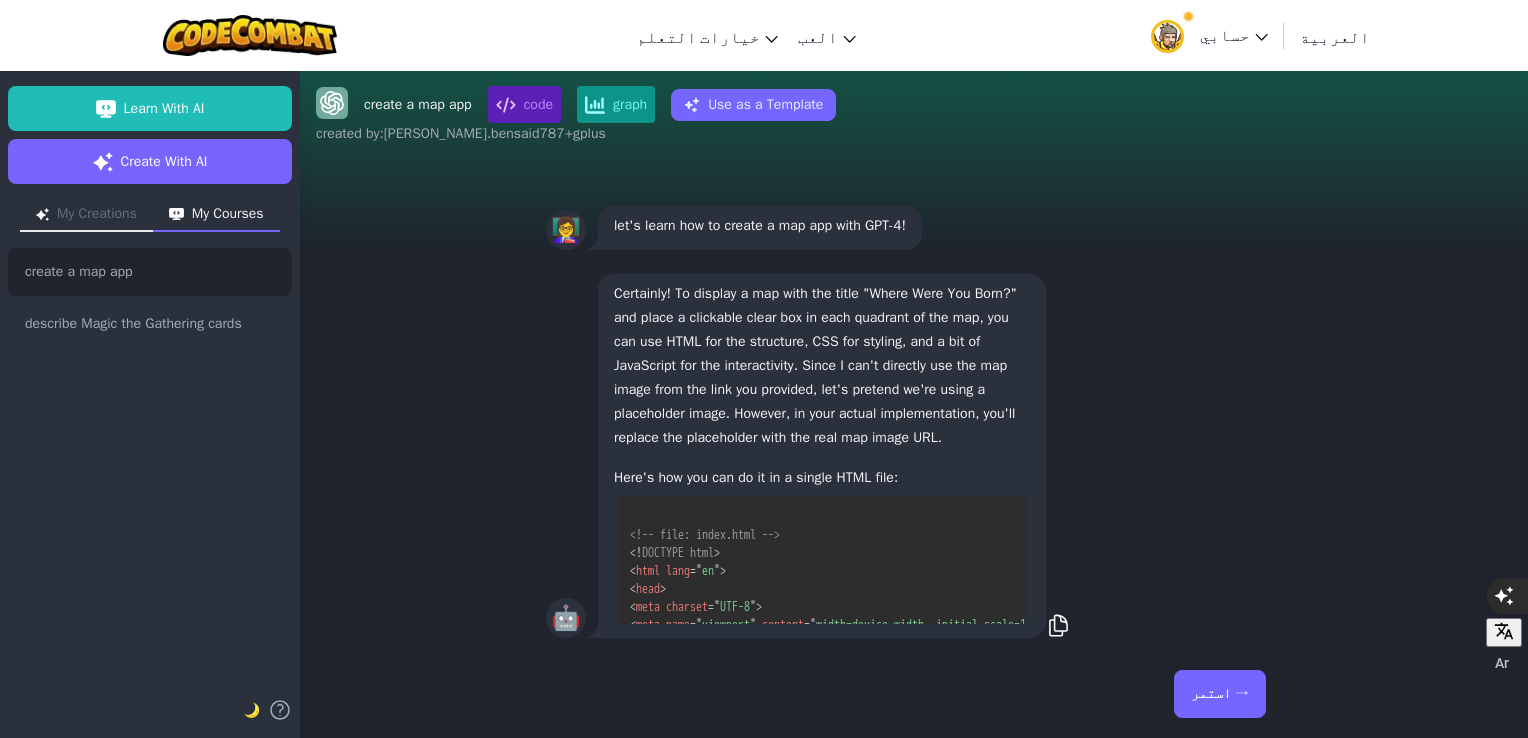 scroll, scrollTop: 325, scrollLeft: 0, axis: vertical 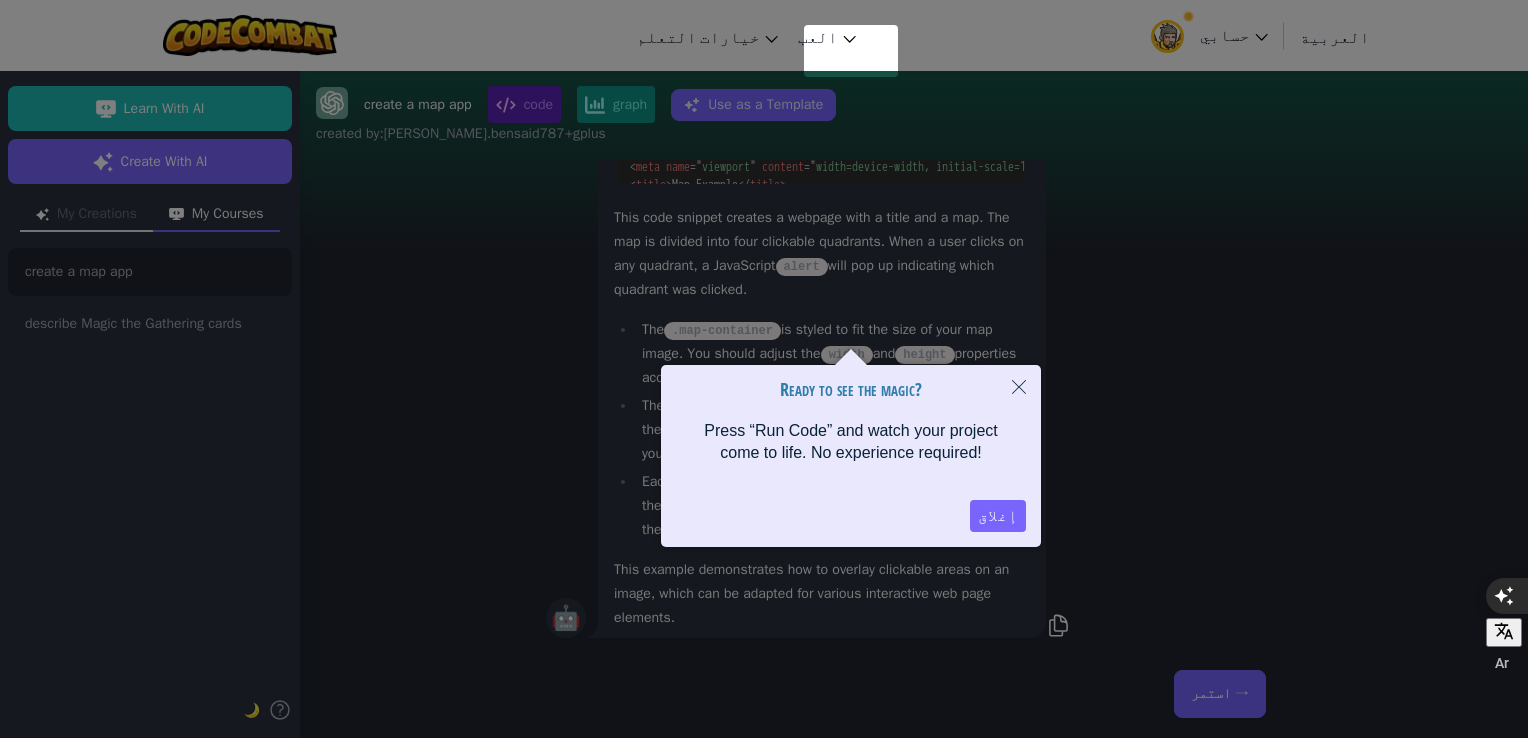 click on "إغلاق" at bounding box center (998, 516) 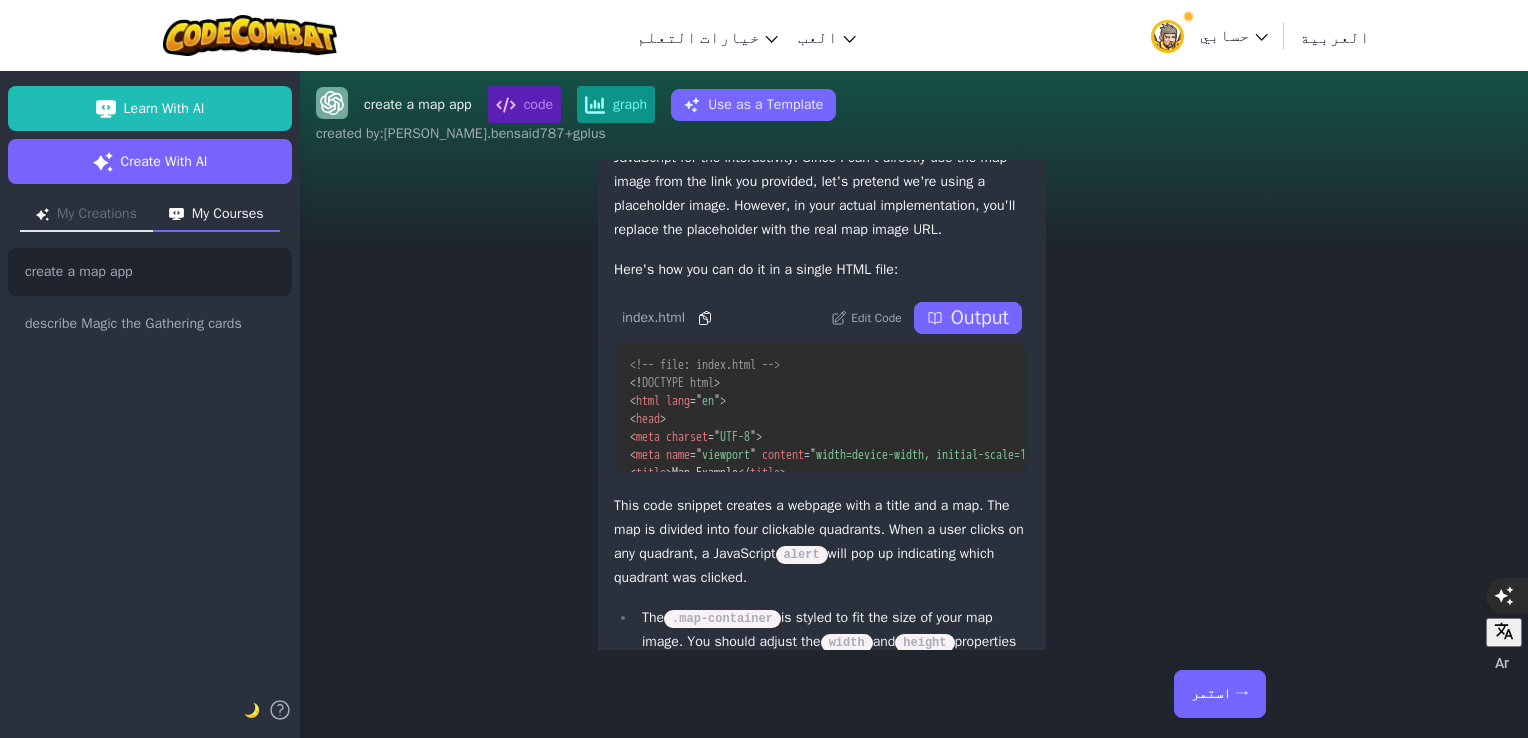 scroll, scrollTop: -288, scrollLeft: 0, axis: vertical 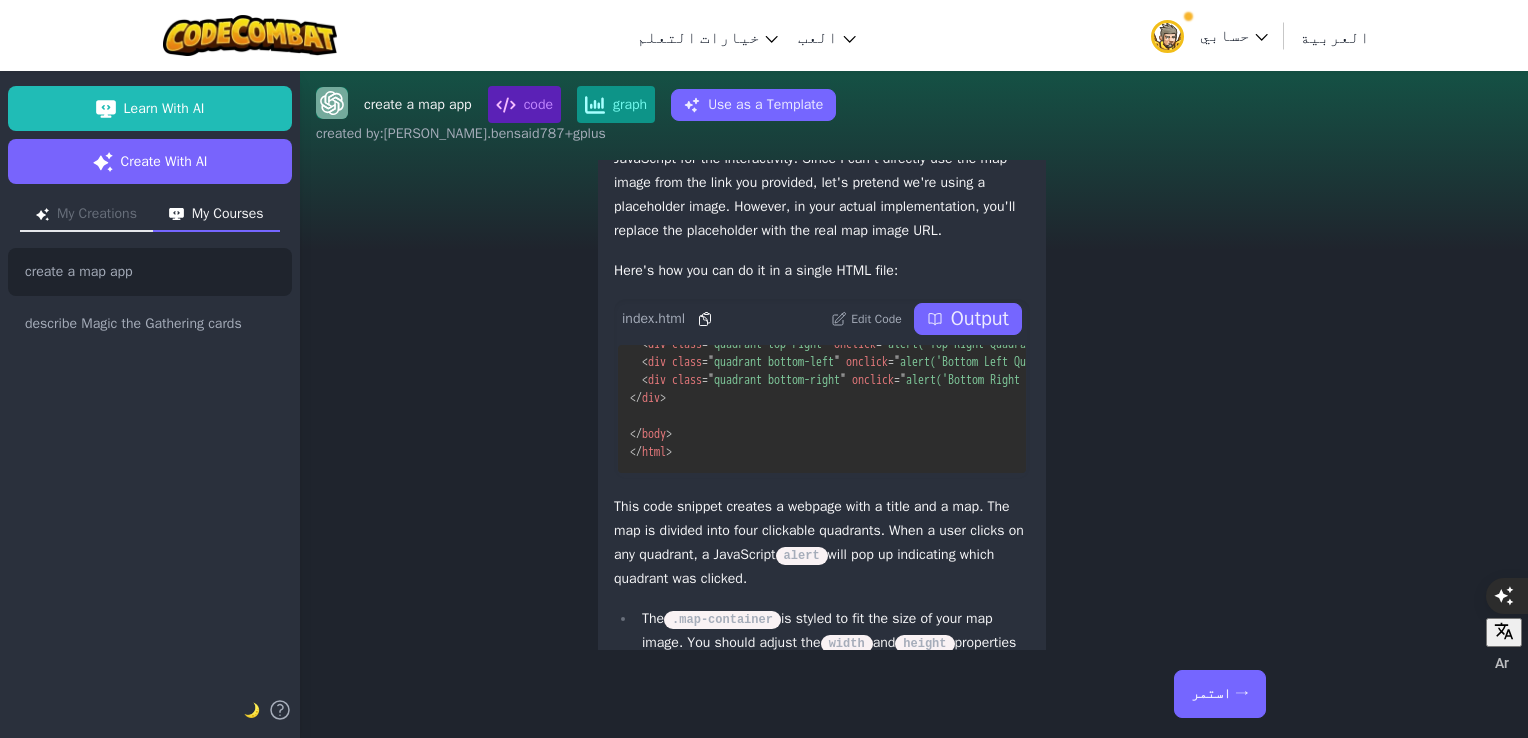 click on "Output" at bounding box center [980, 319] 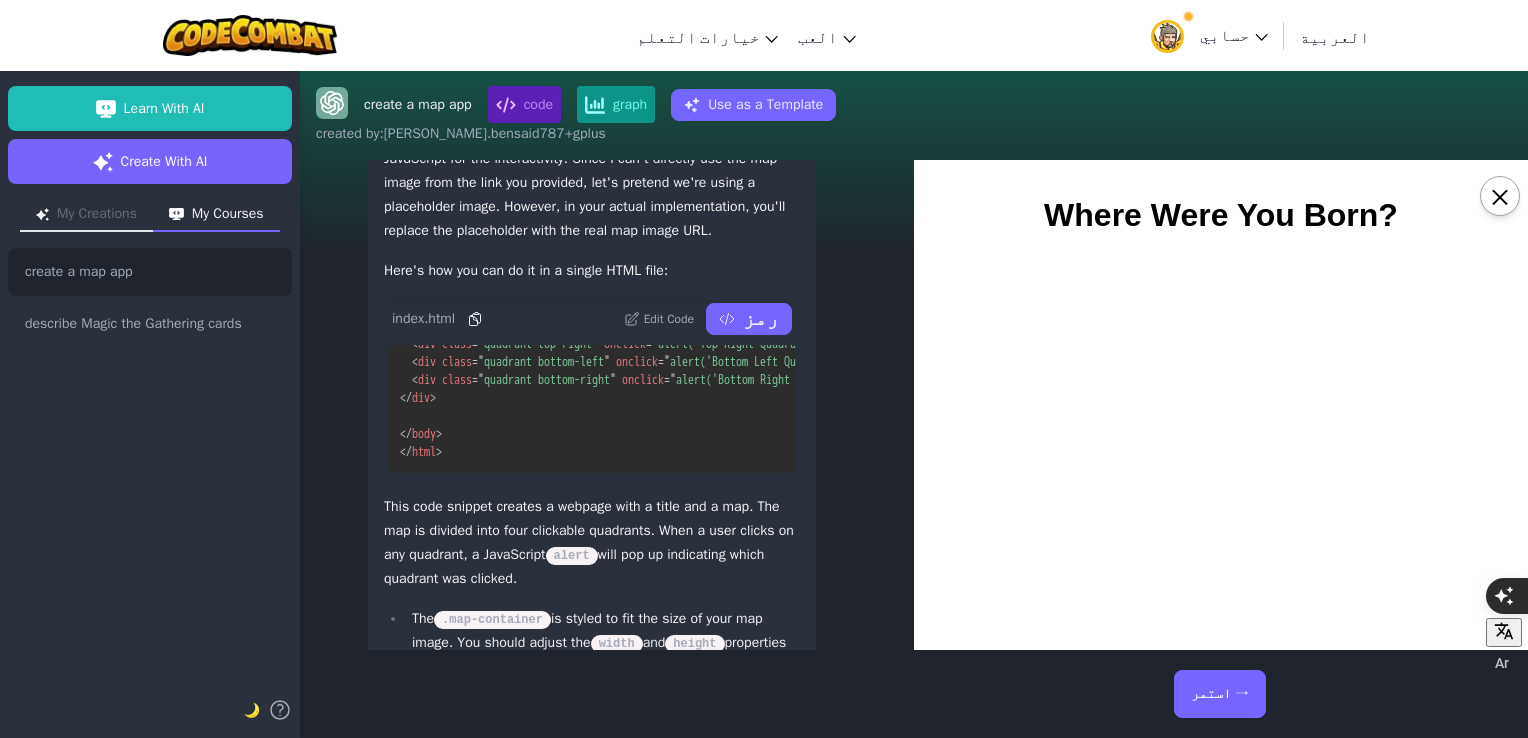 scroll, scrollTop: 0, scrollLeft: 0, axis: both 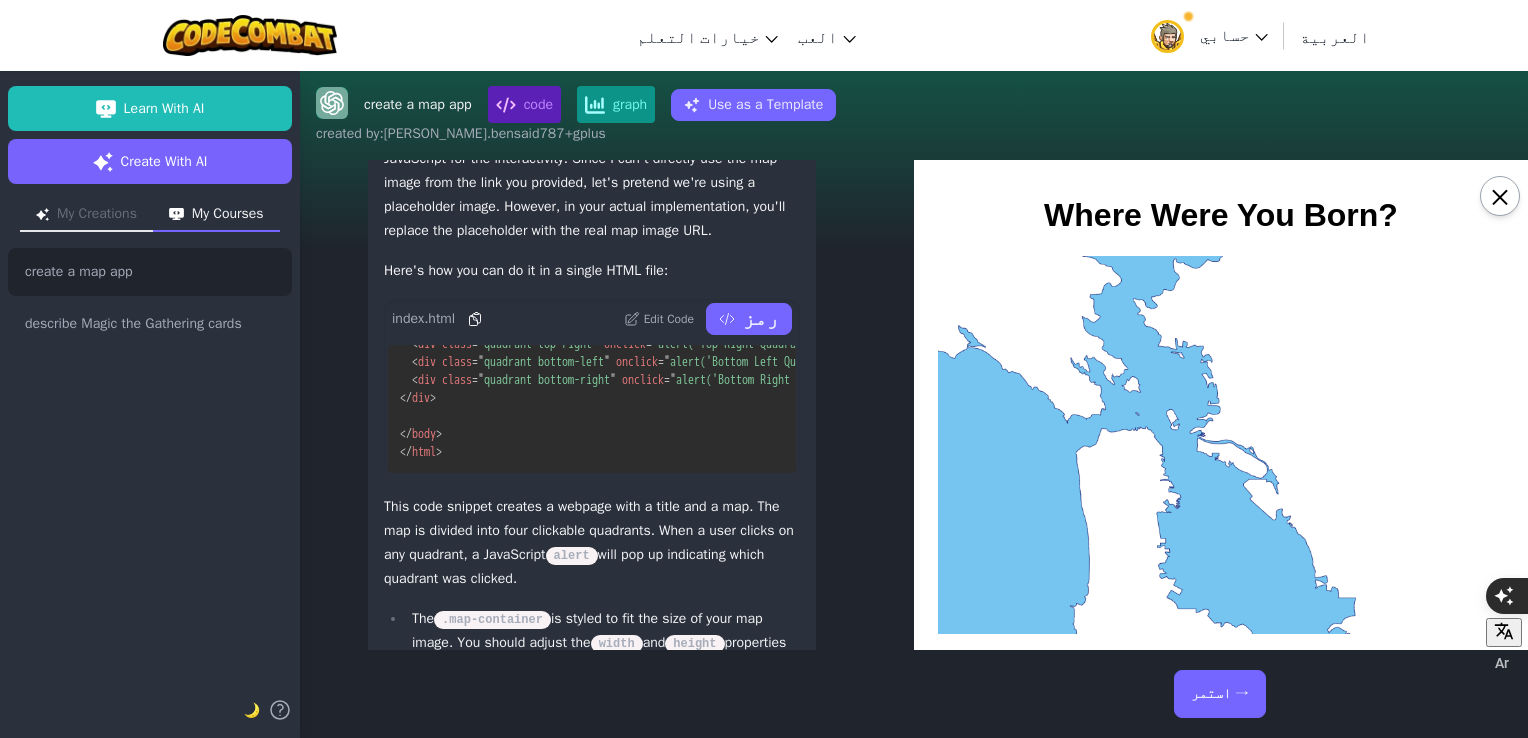 drag, startPoint x: 1184, startPoint y: 491, endPoint x: 1248, endPoint y: 404, distance: 108.00463 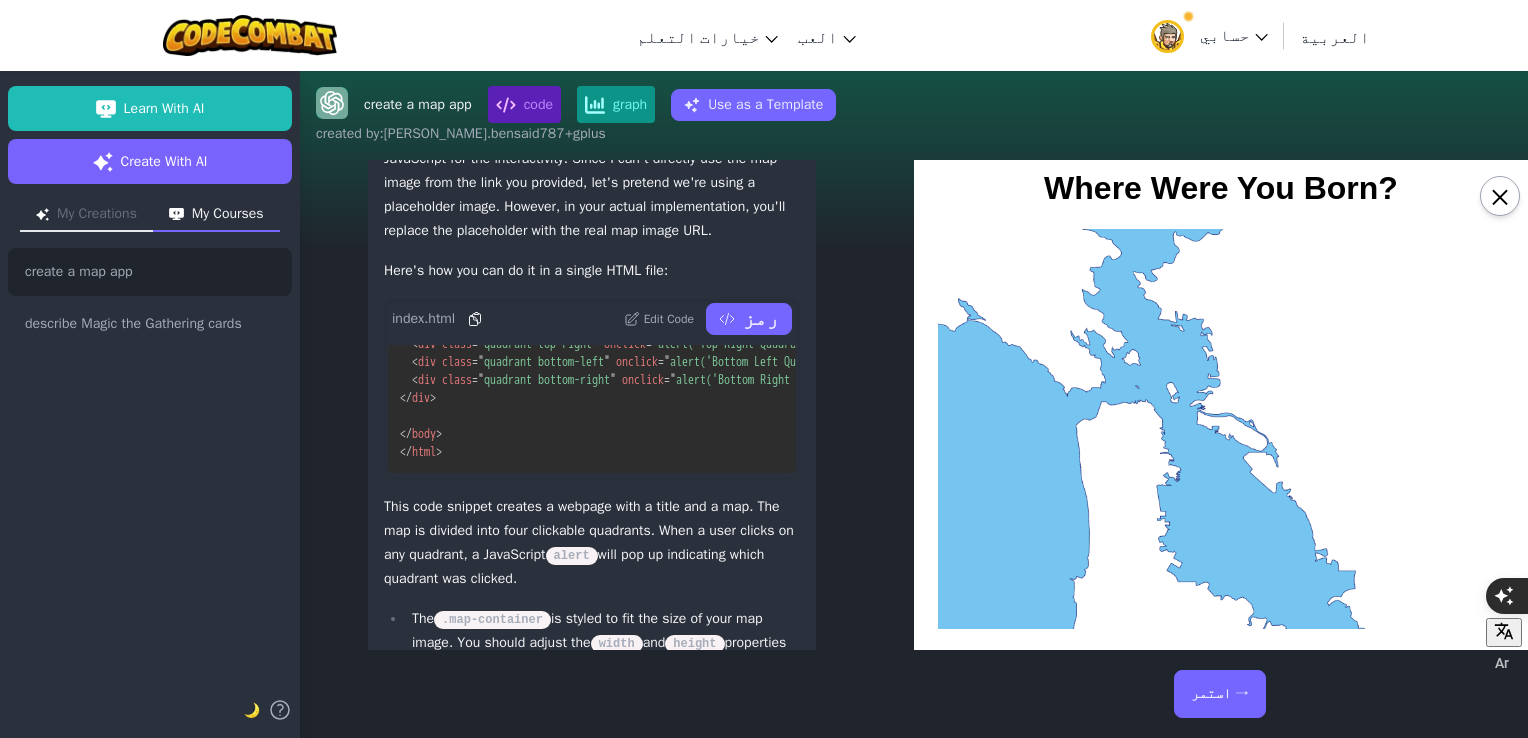 scroll, scrollTop: 26, scrollLeft: 0, axis: vertical 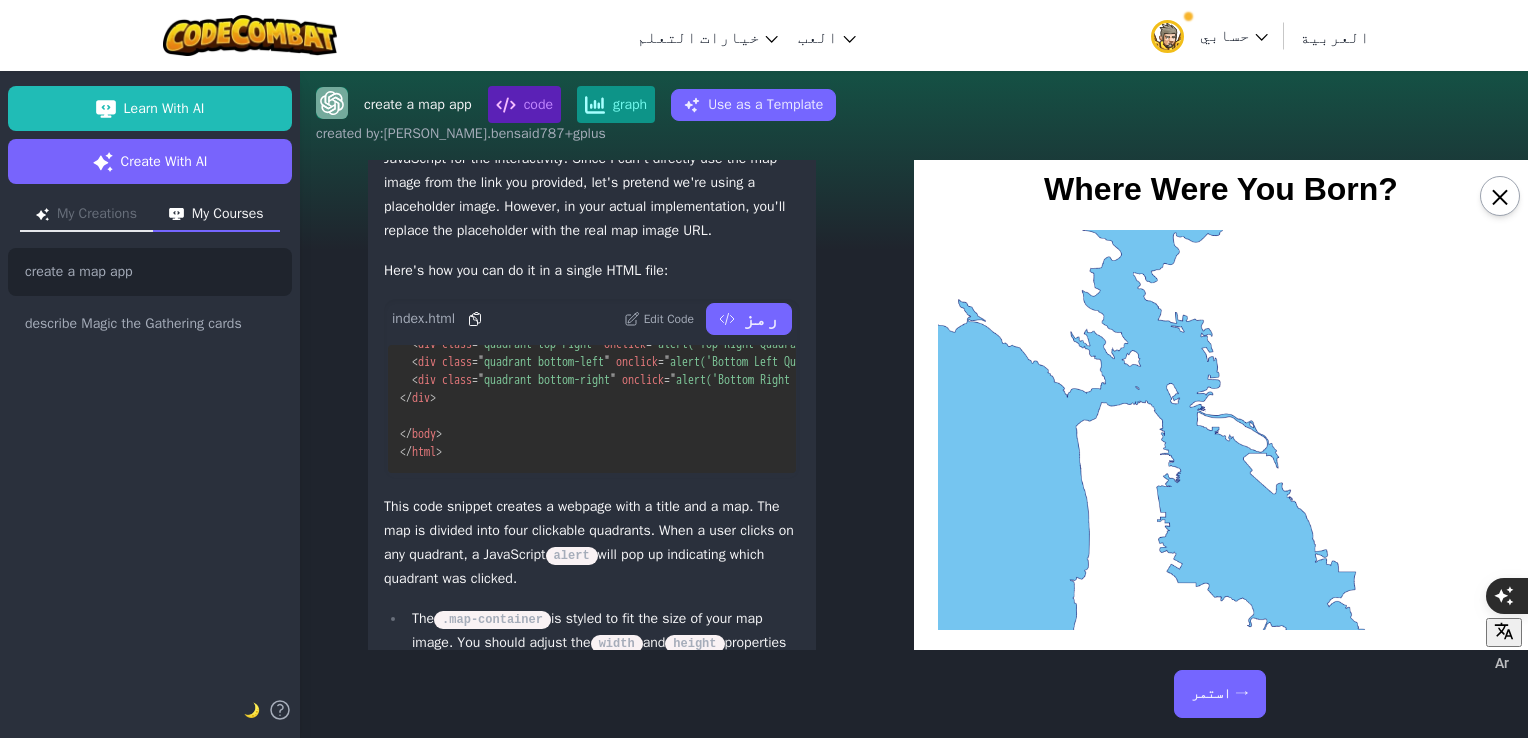click at bounding box center [1088, 330] 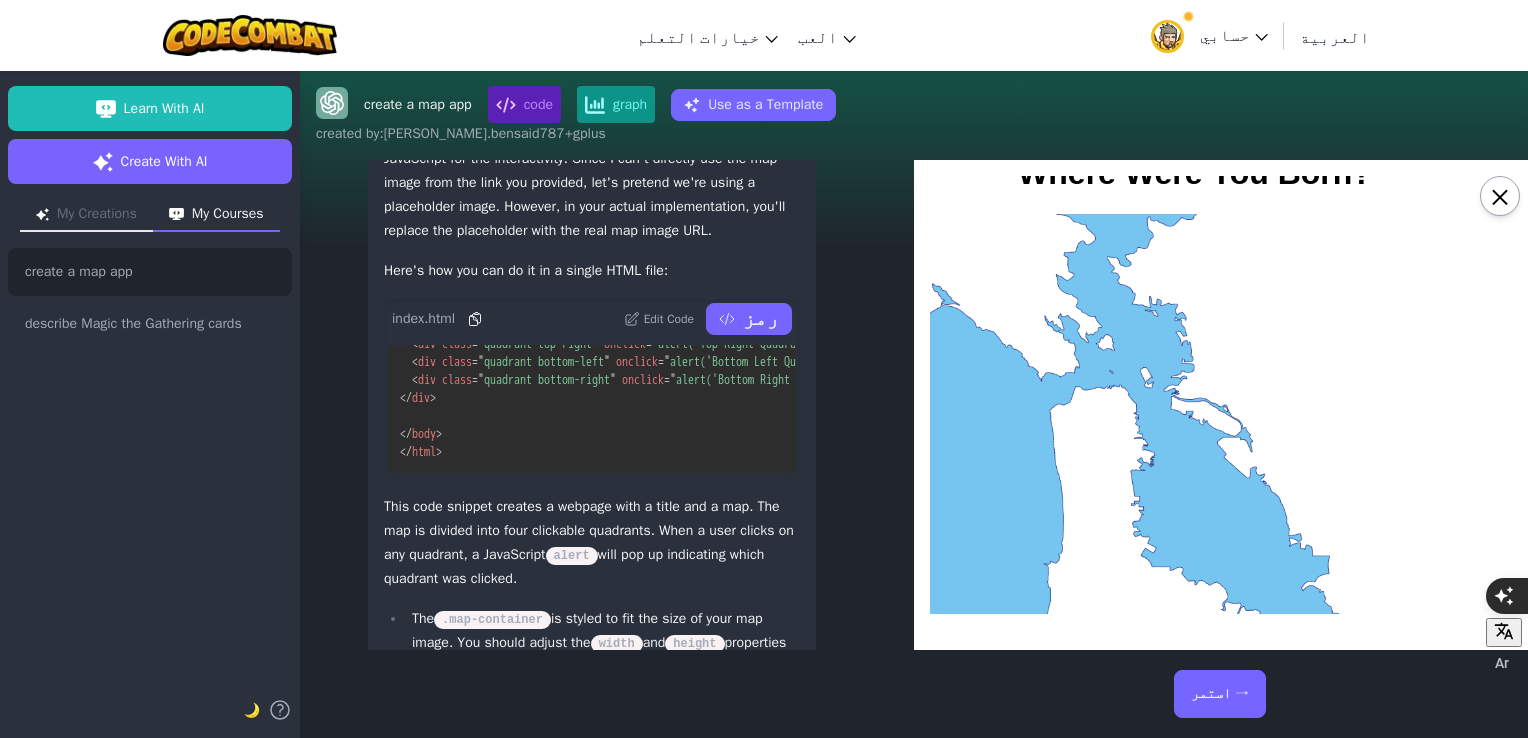 scroll, scrollTop: 56, scrollLeft: 34, axis: both 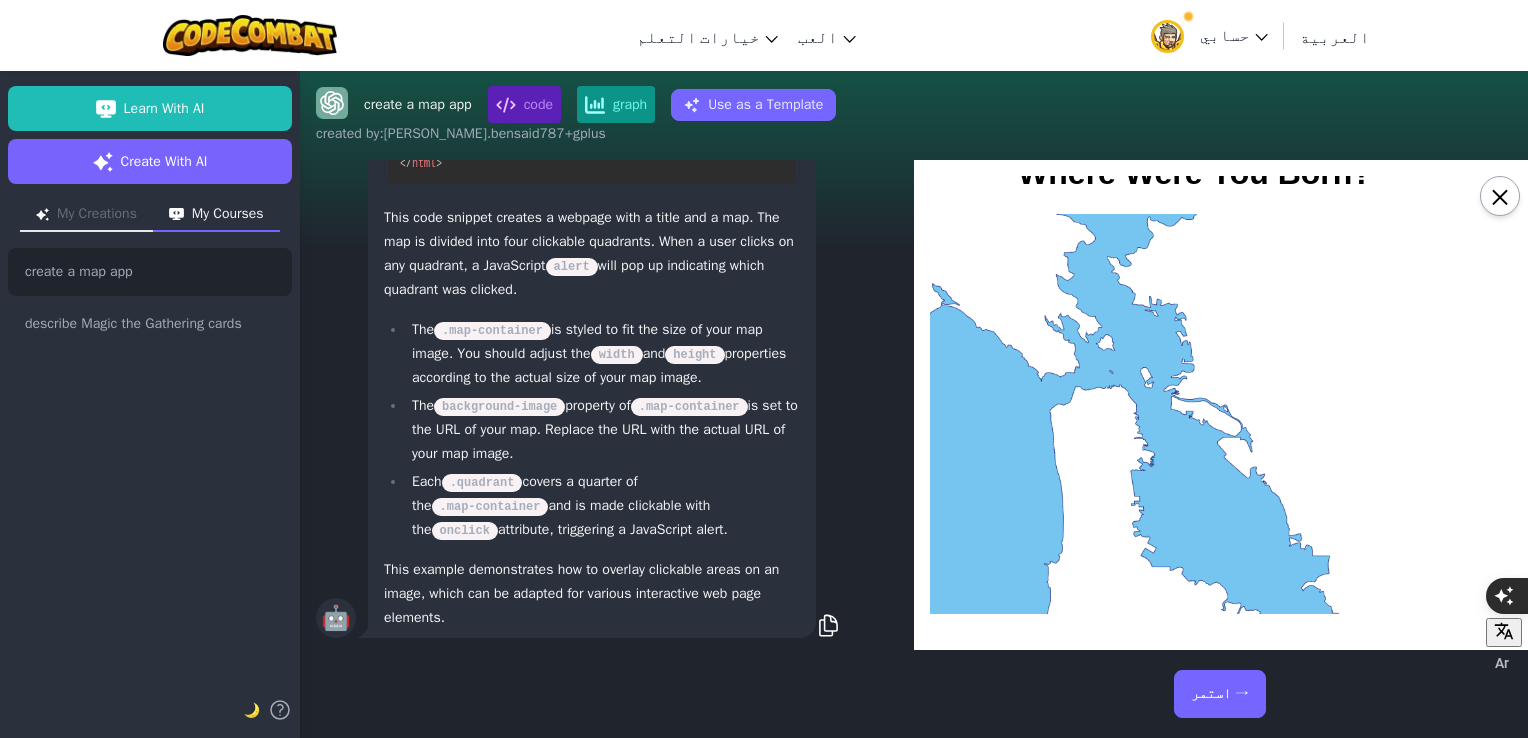 click on "استمر →" at bounding box center (1220, 694) 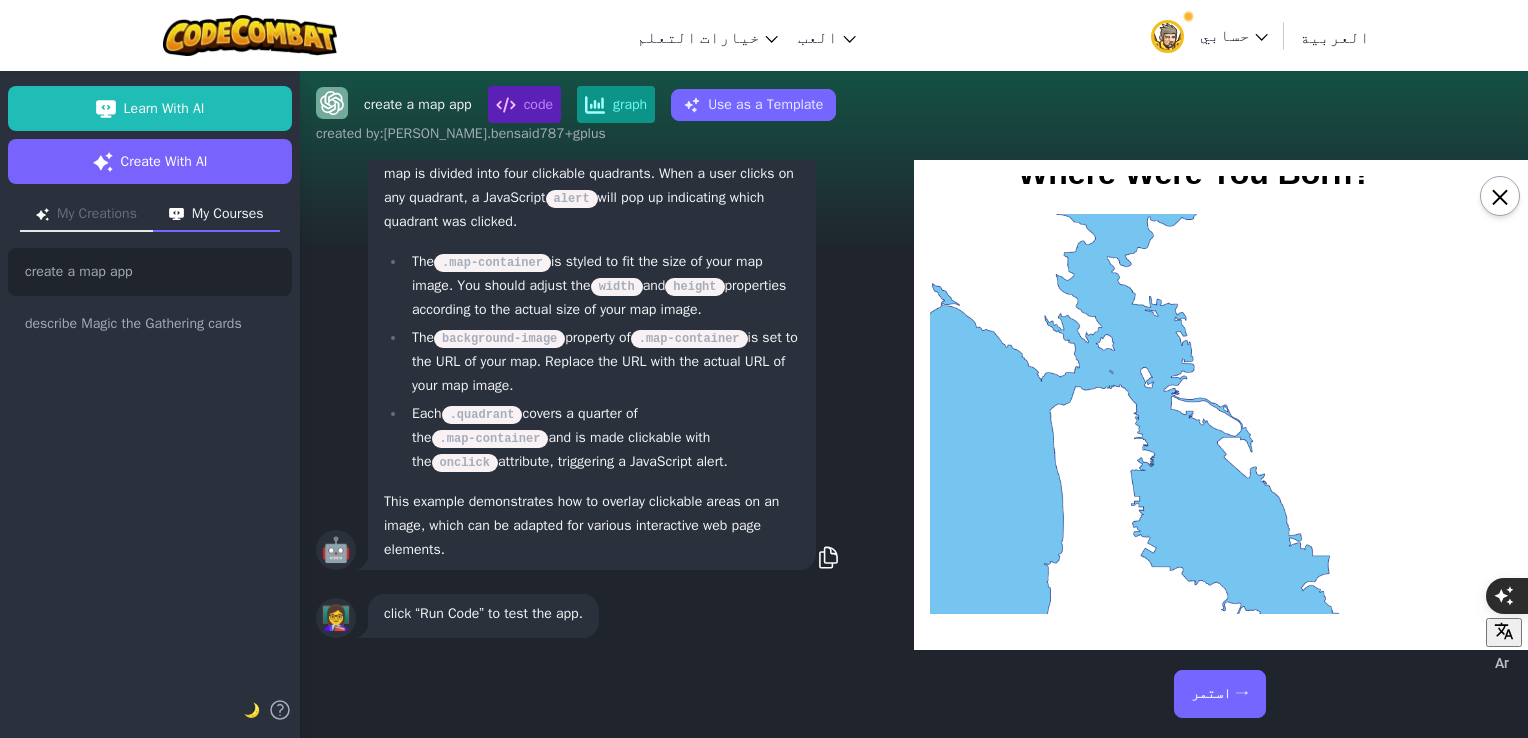 click on "استمر →" at bounding box center (1220, 694) 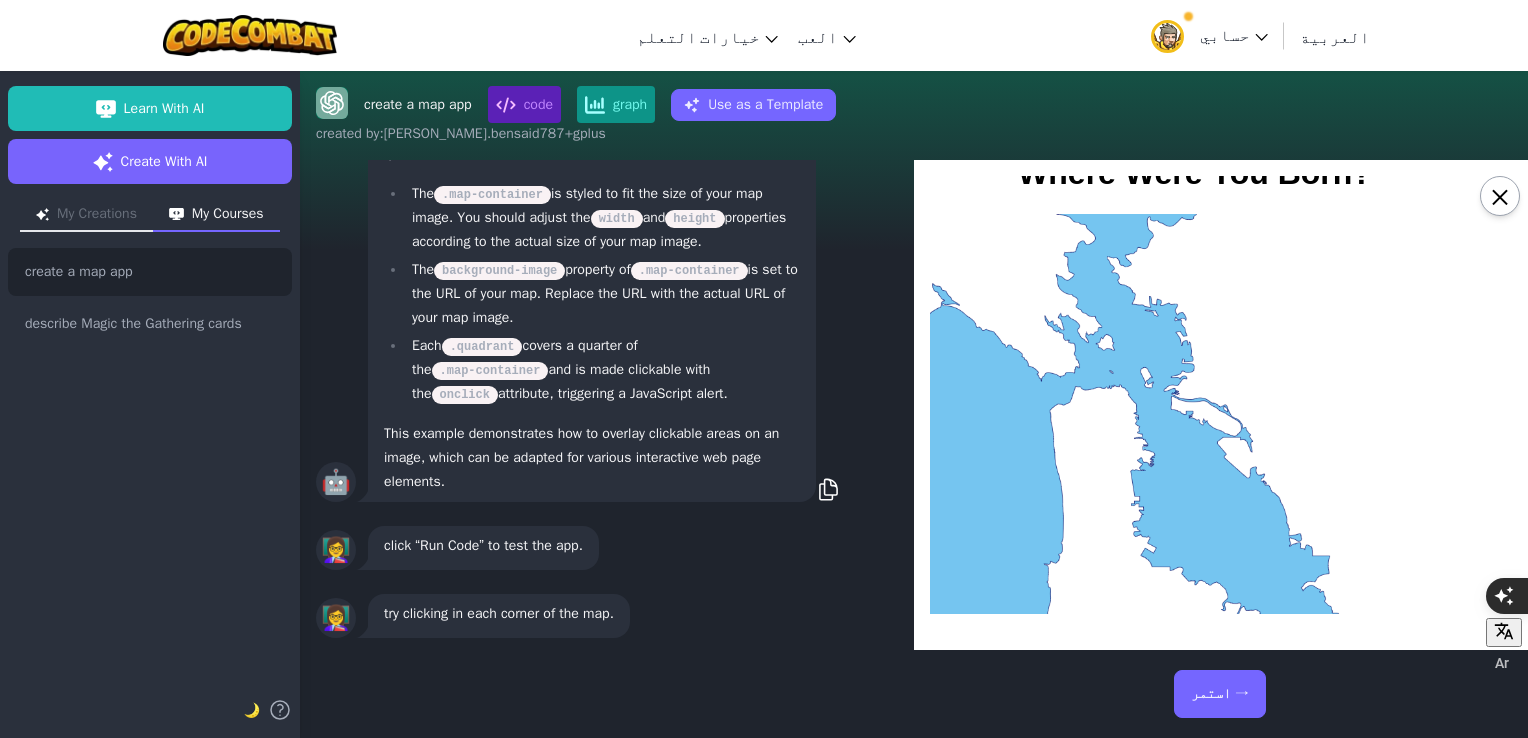 scroll, scrollTop: 0, scrollLeft: 34, axis: horizontal 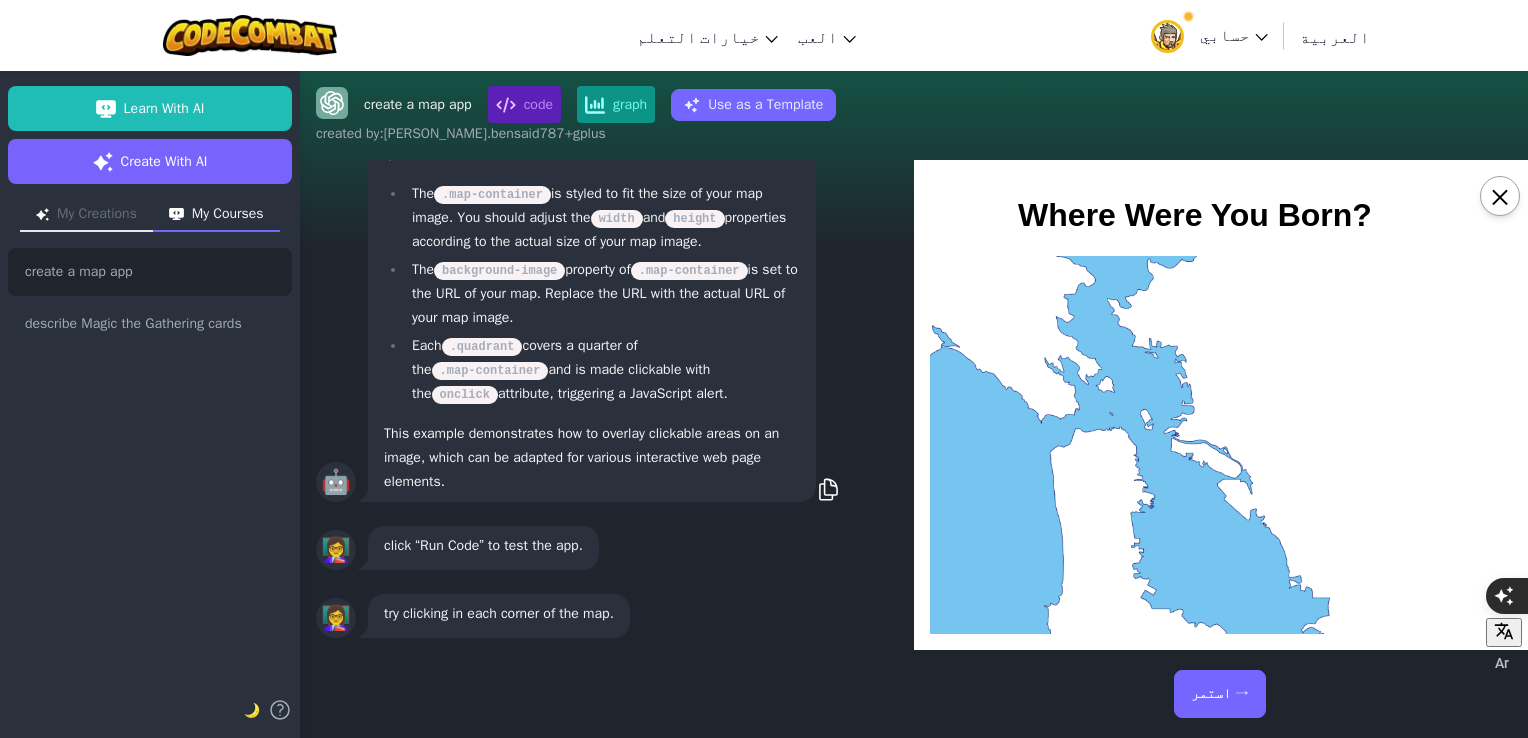 click at bounding box center [1362, 356] 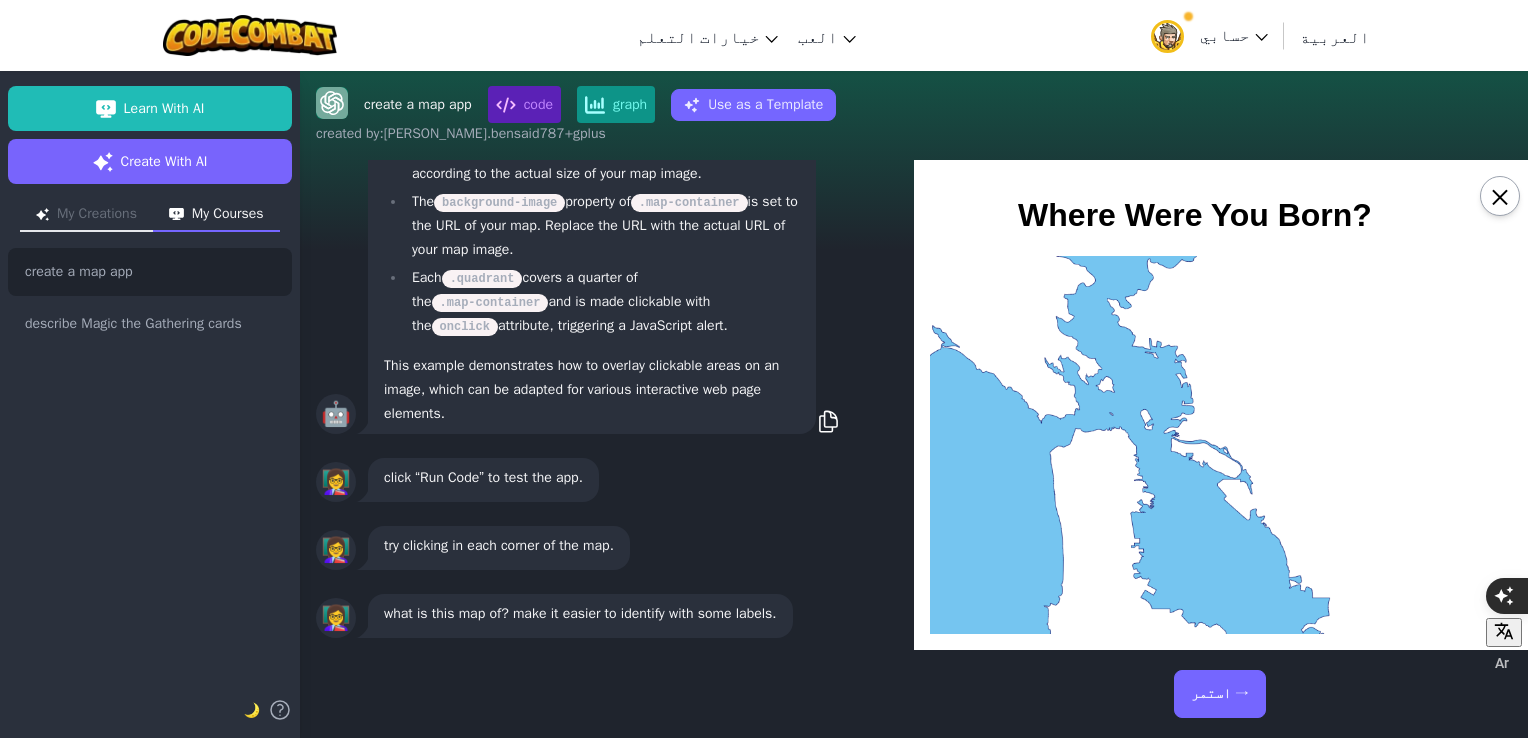 click on "استمر →" at bounding box center (1220, 694) 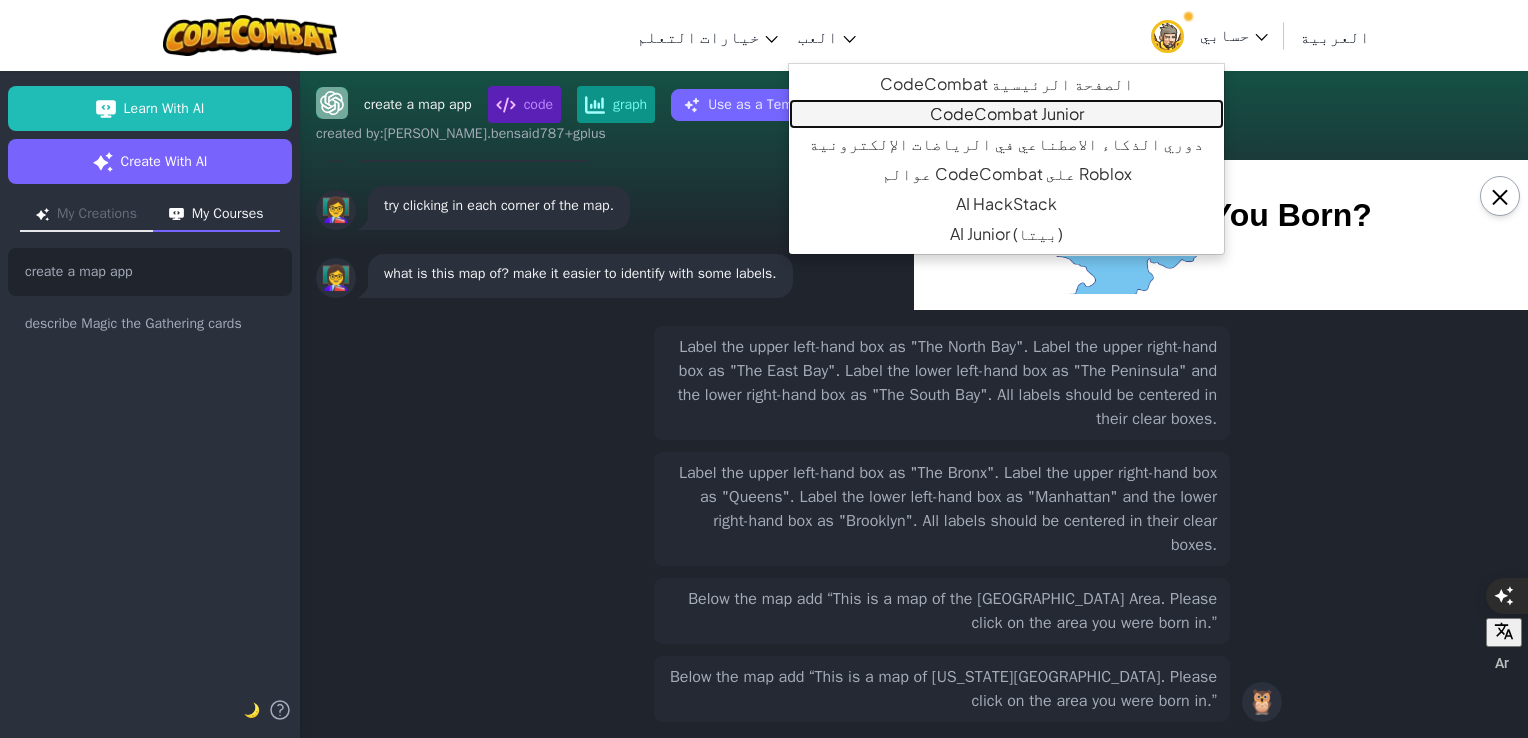 click on "CodeCombat Junior" at bounding box center (1006, 114) 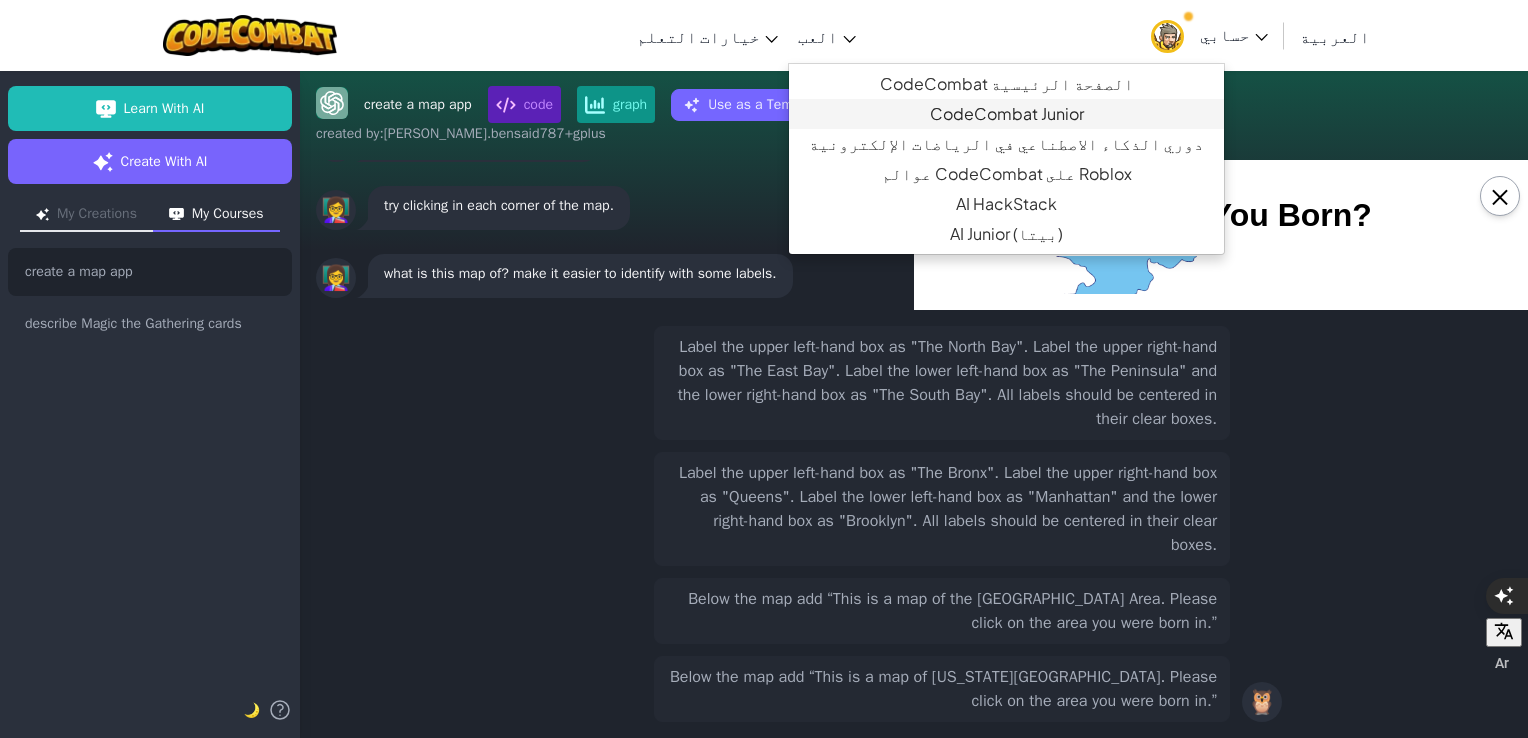 select on "ar" 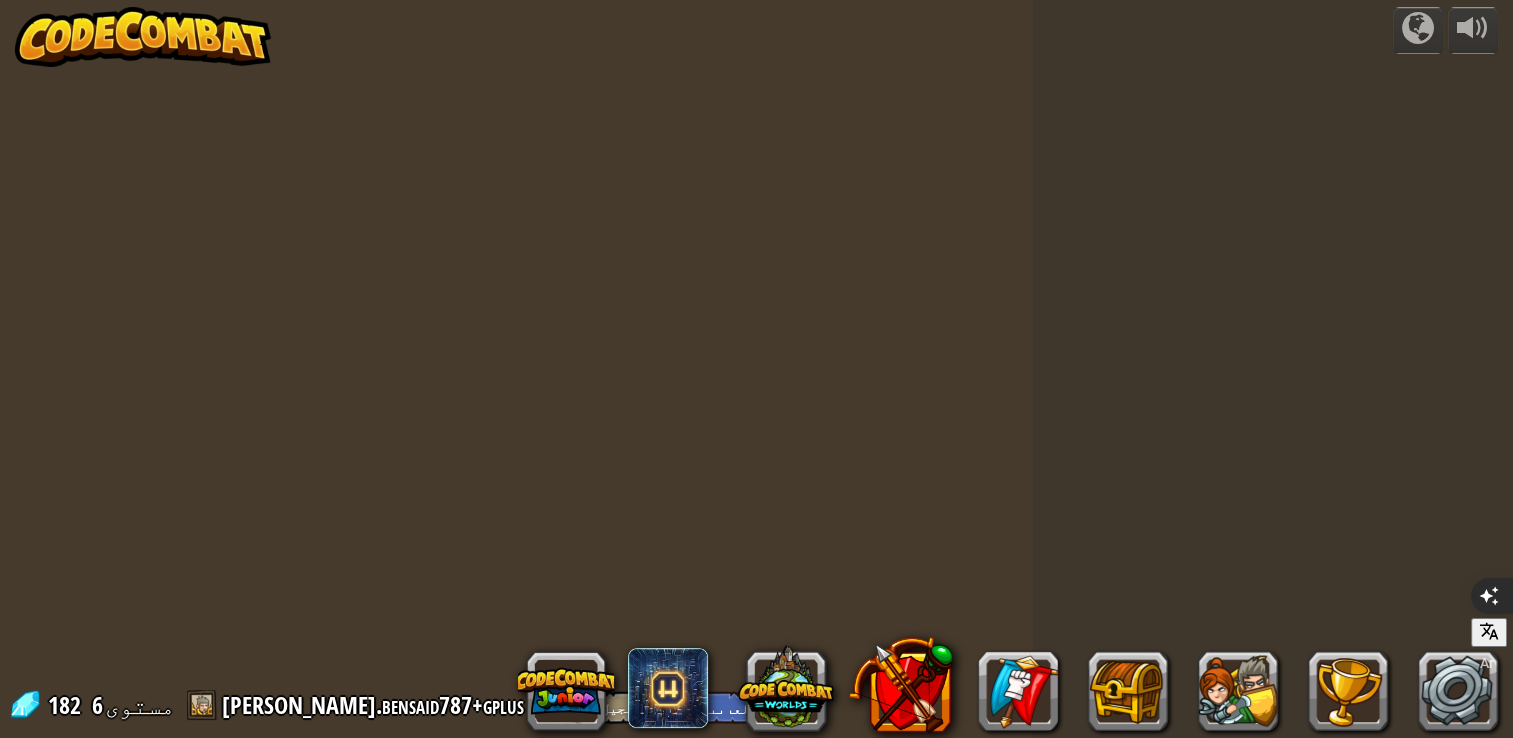 select on "ar" 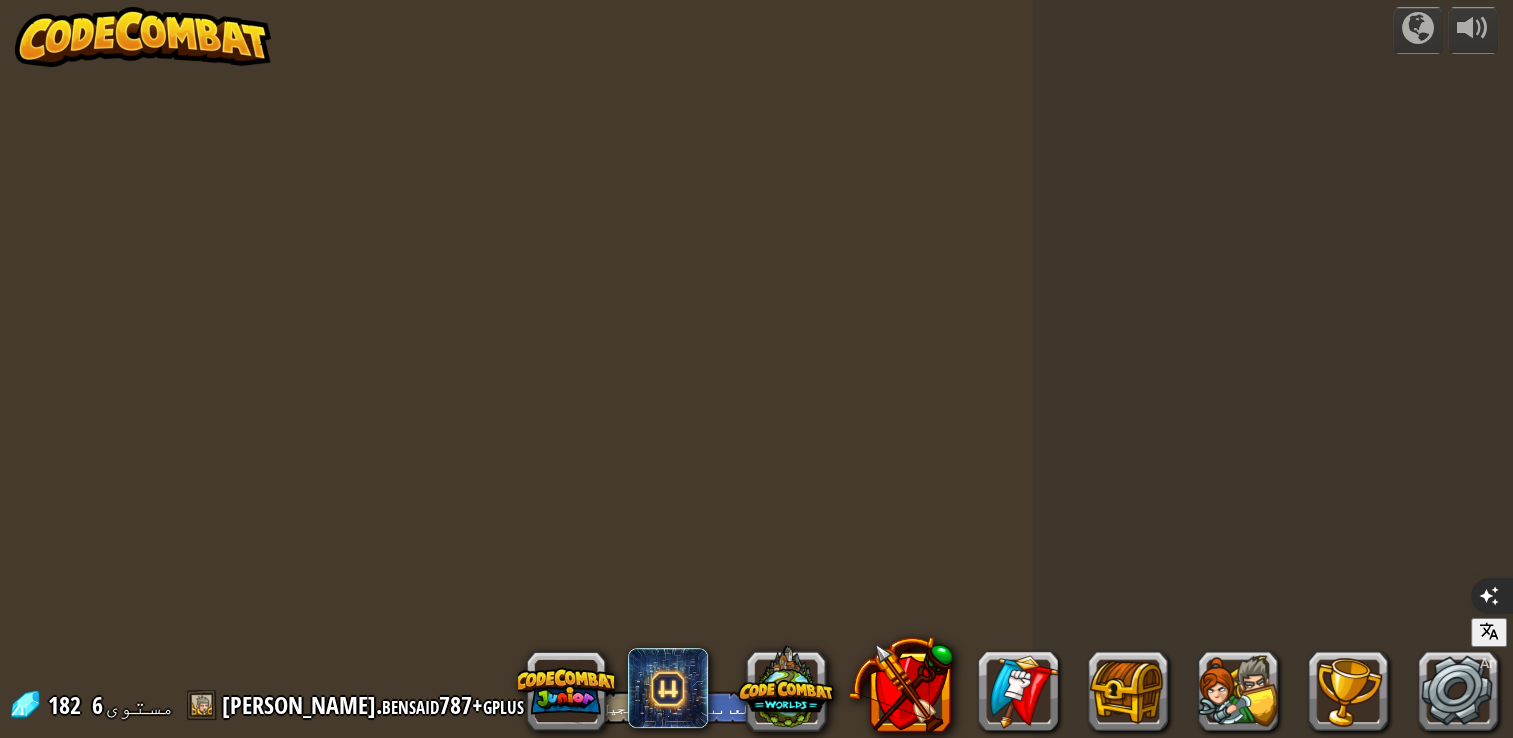 select on "ar" 